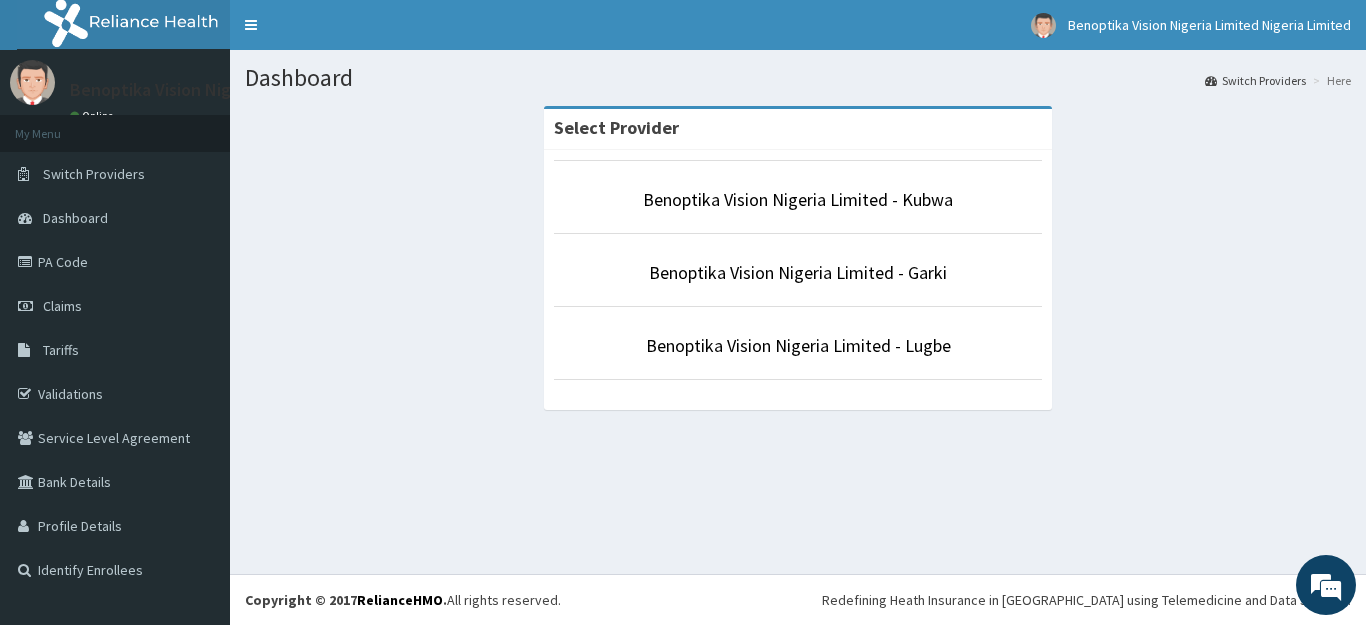 scroll, scrollTop: 0, scrollLeft: 0, axis: both 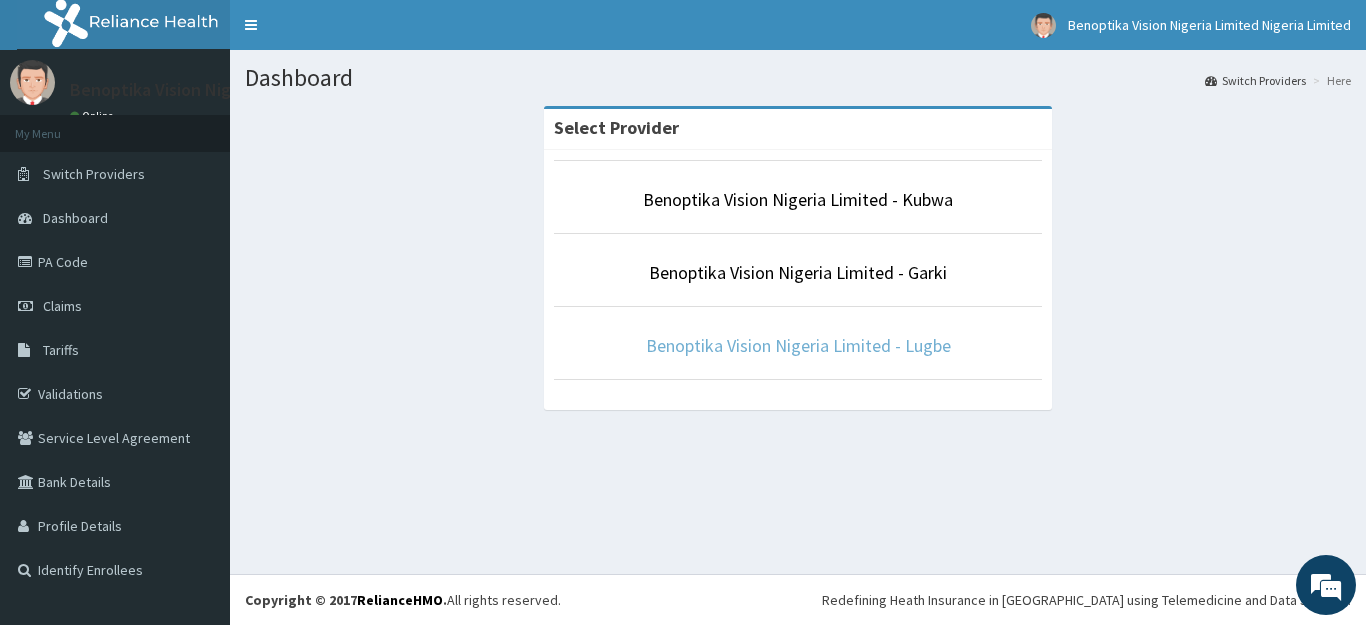 click on "Benoptika Vision Nigeria Limited - Lugbe" at bounding box center (798, 345) 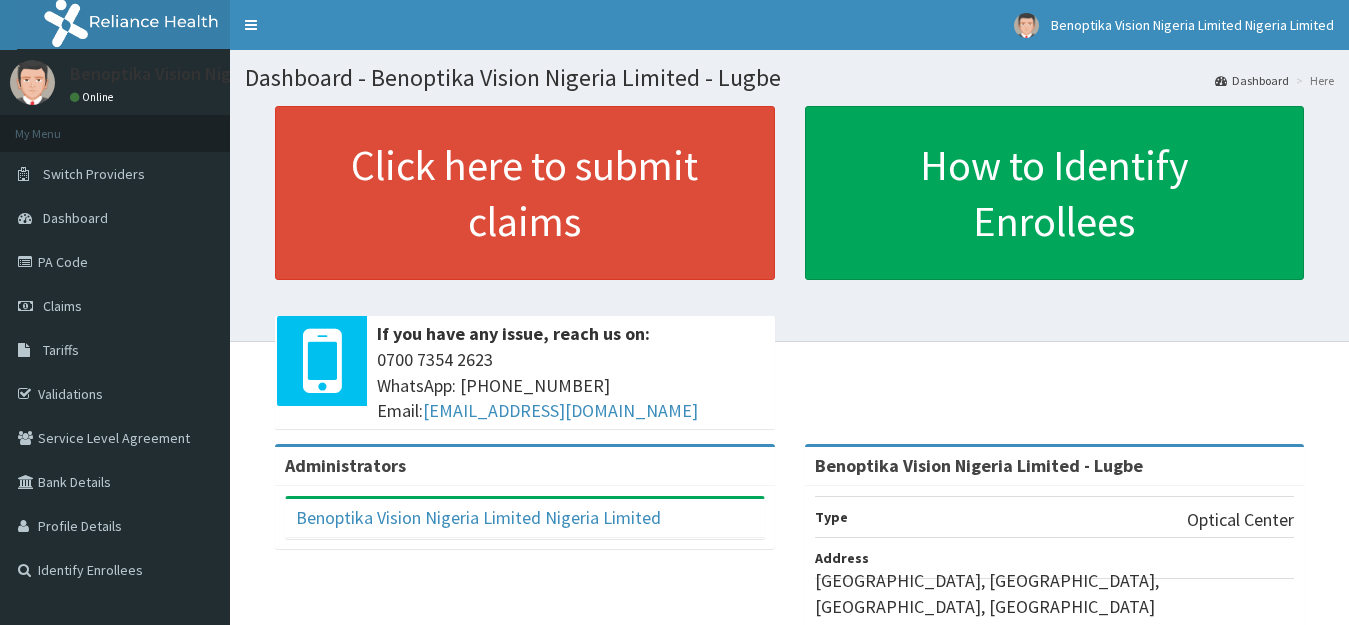 scroll, scrollTop: 0, scrollLeft: 0, axis: both 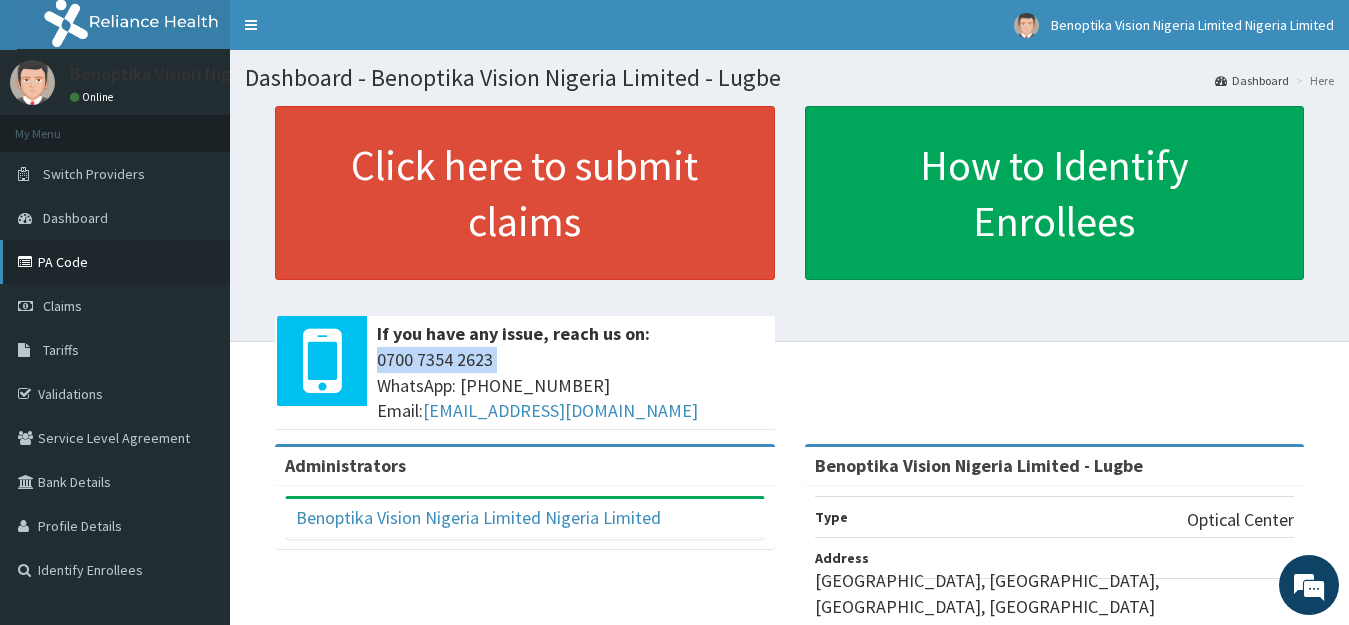 click on "PA Code" at bounding box center [115, 262] 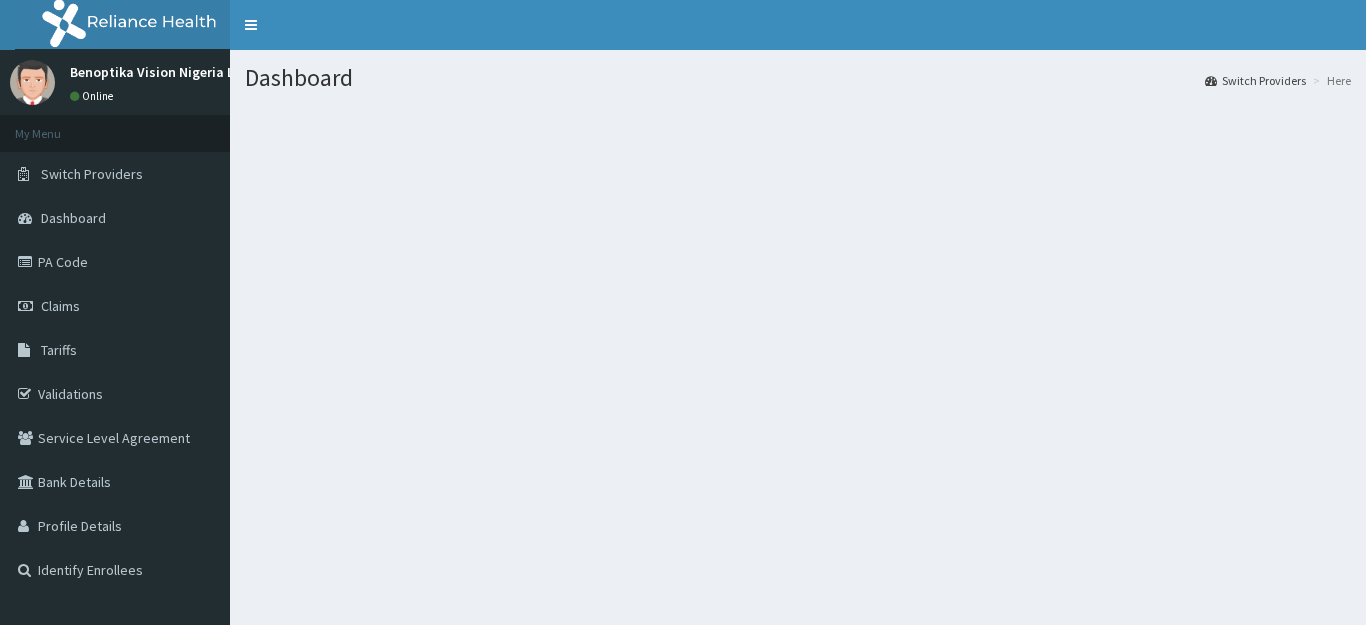 scroll, scrollTop: 0, scrollLeft: 0, axis: both 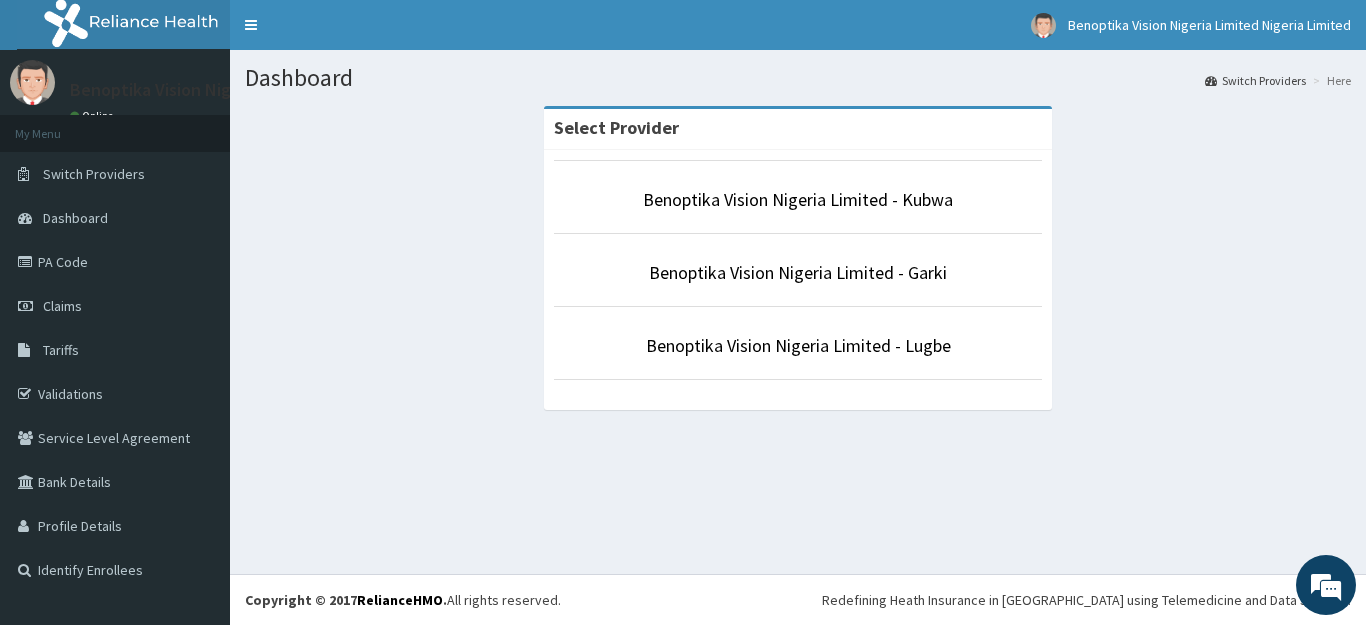 click on "Benoptika Vision Nigeria Limited - Kubwa" at bounding box center [798, 197] 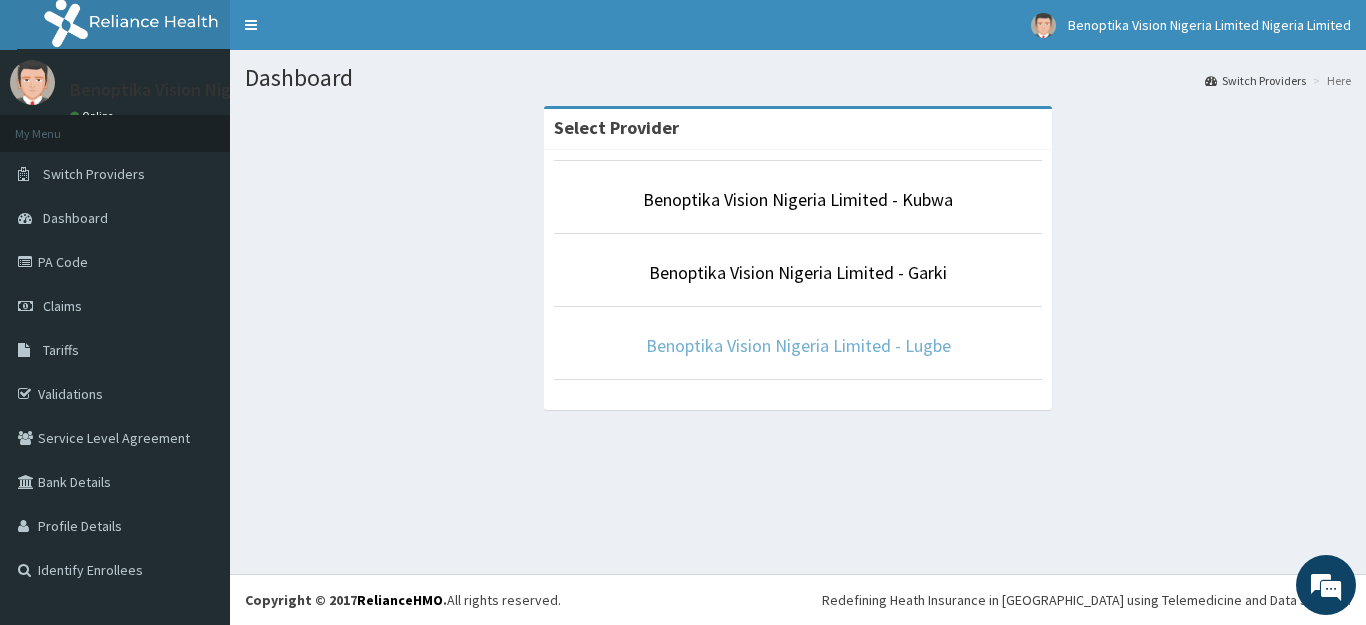 click on "Benoptika Vision Nigeria Limited - Lugbe" at bounding box center [798, 345] 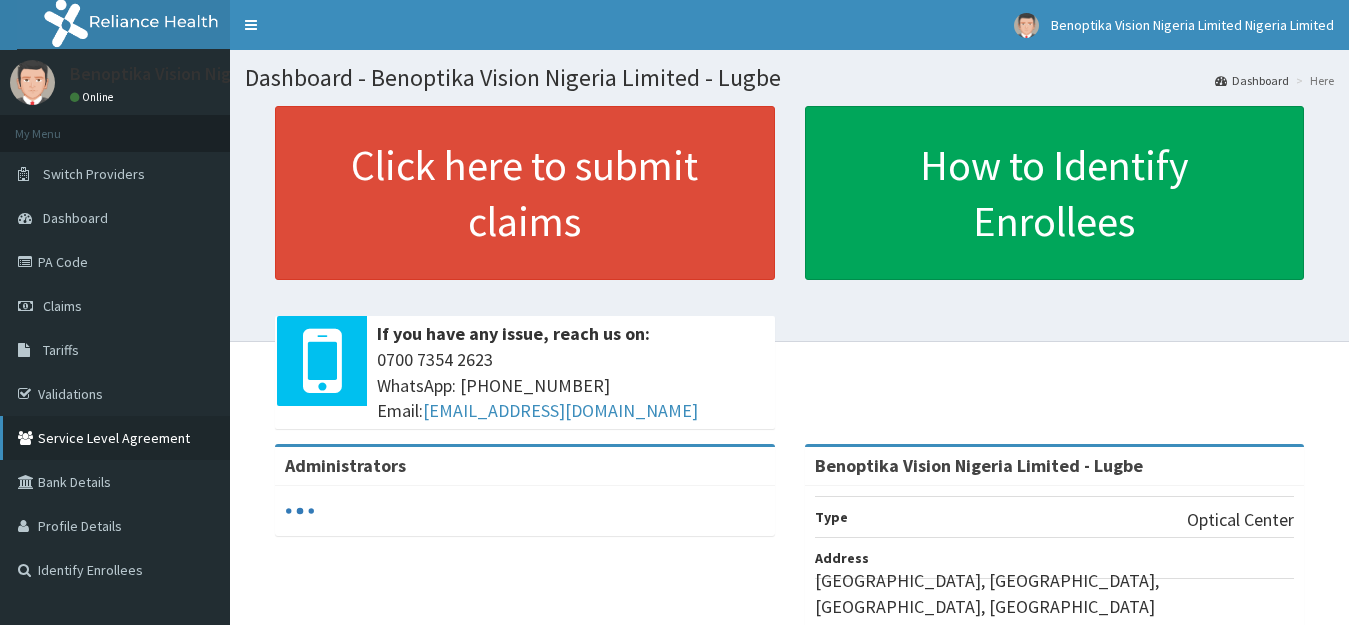 scroll, scrollTop: 0, scrollLeft: 0, axis: both 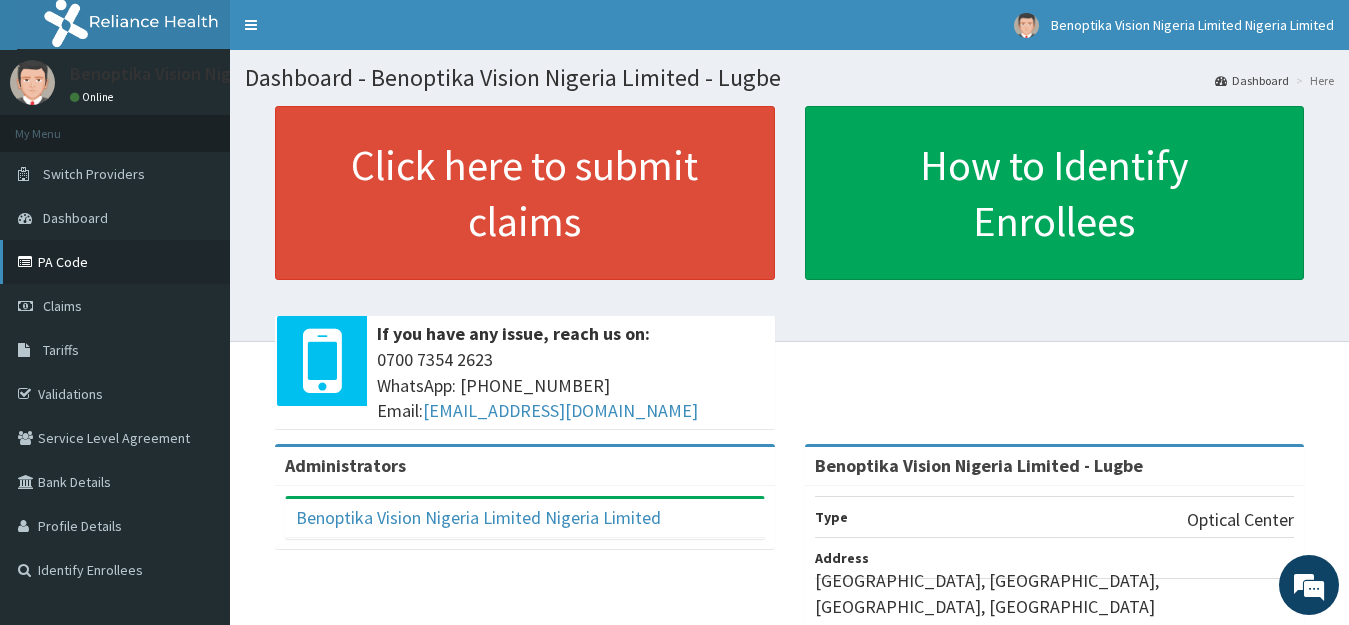 click on "PA Code" at bounding box center (115, 262) 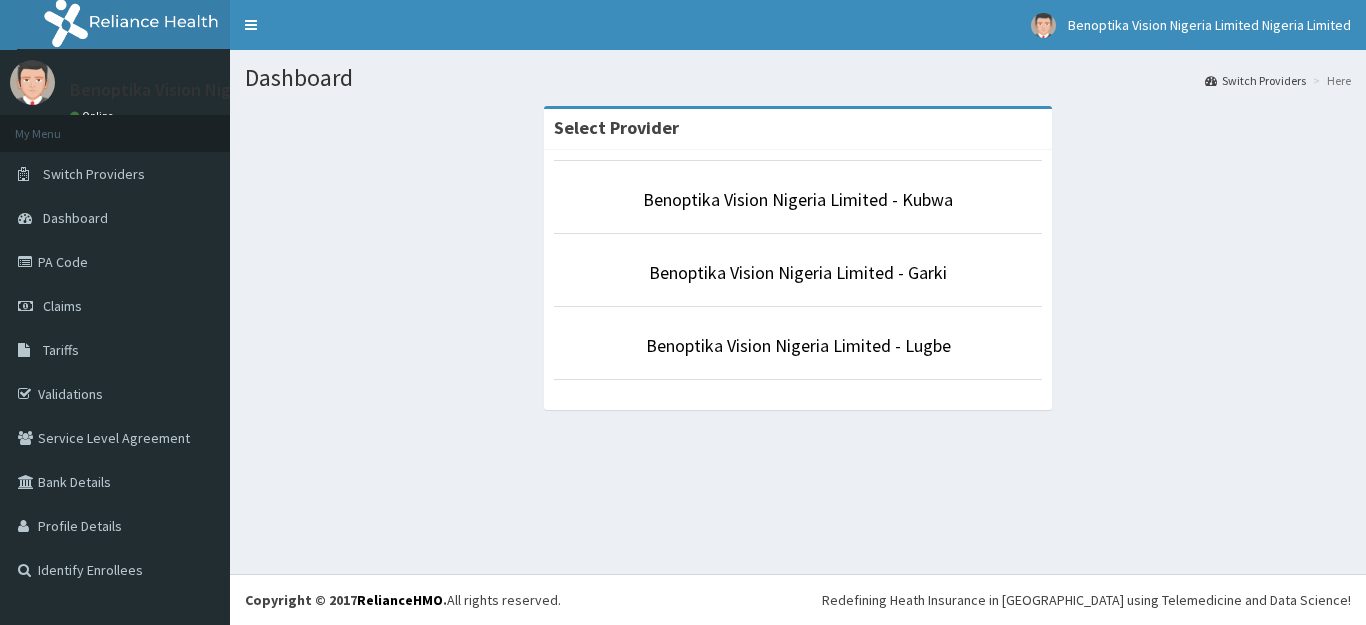 scroll, scrollTop: 0, scrollLeft: 0, axis: both 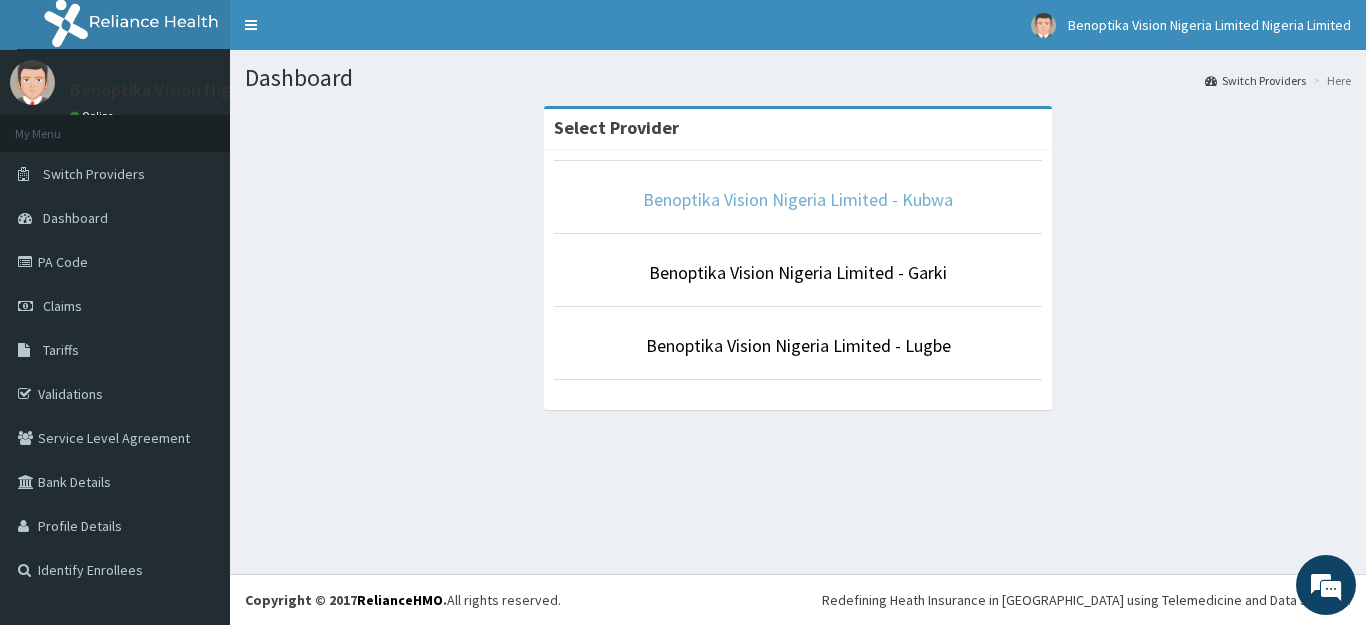 click on "Benoptika Vision Nigeria Limited - Kubwa" at bounding box center [798, 199] 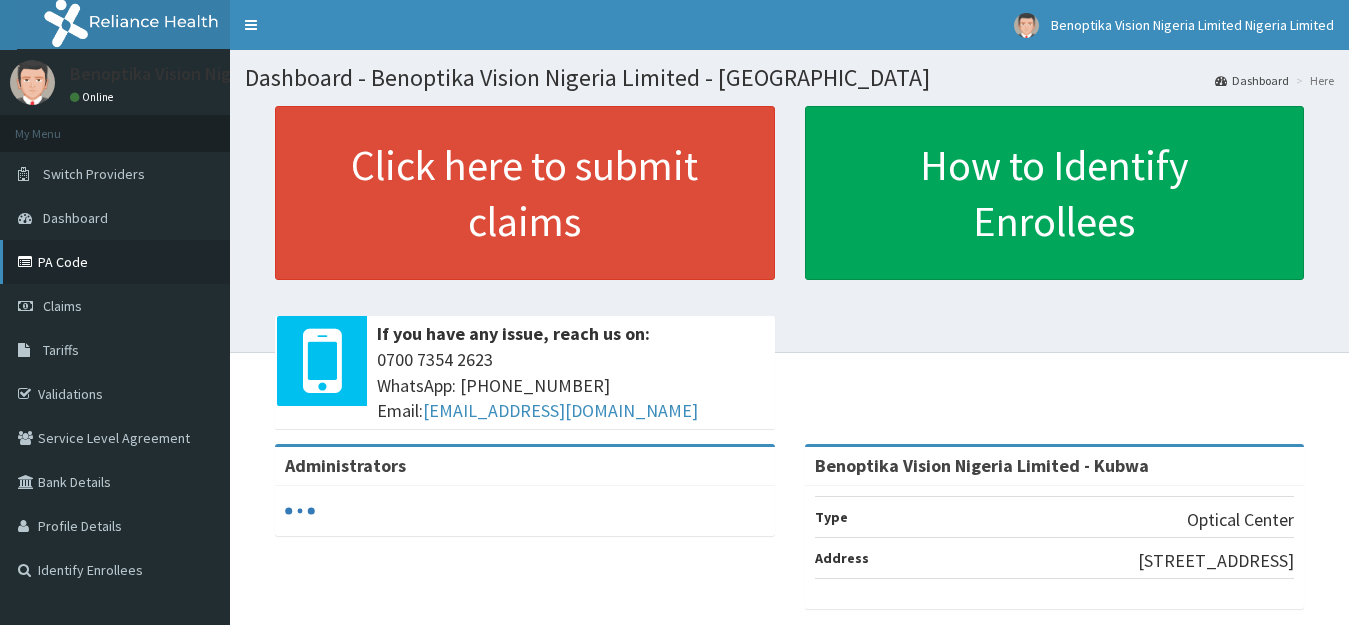 scroll, scrollTop: 0, scrollLeft: 0, axis: both 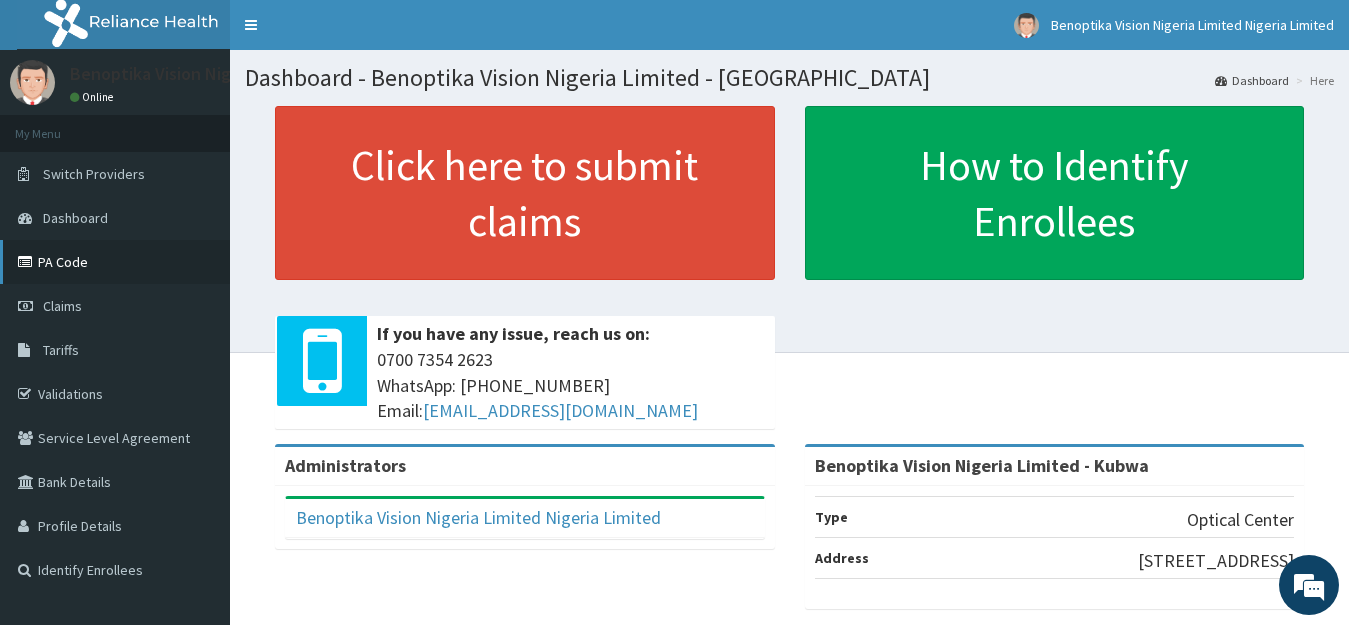 click on "PA Code" at bounding box center (115, 262) 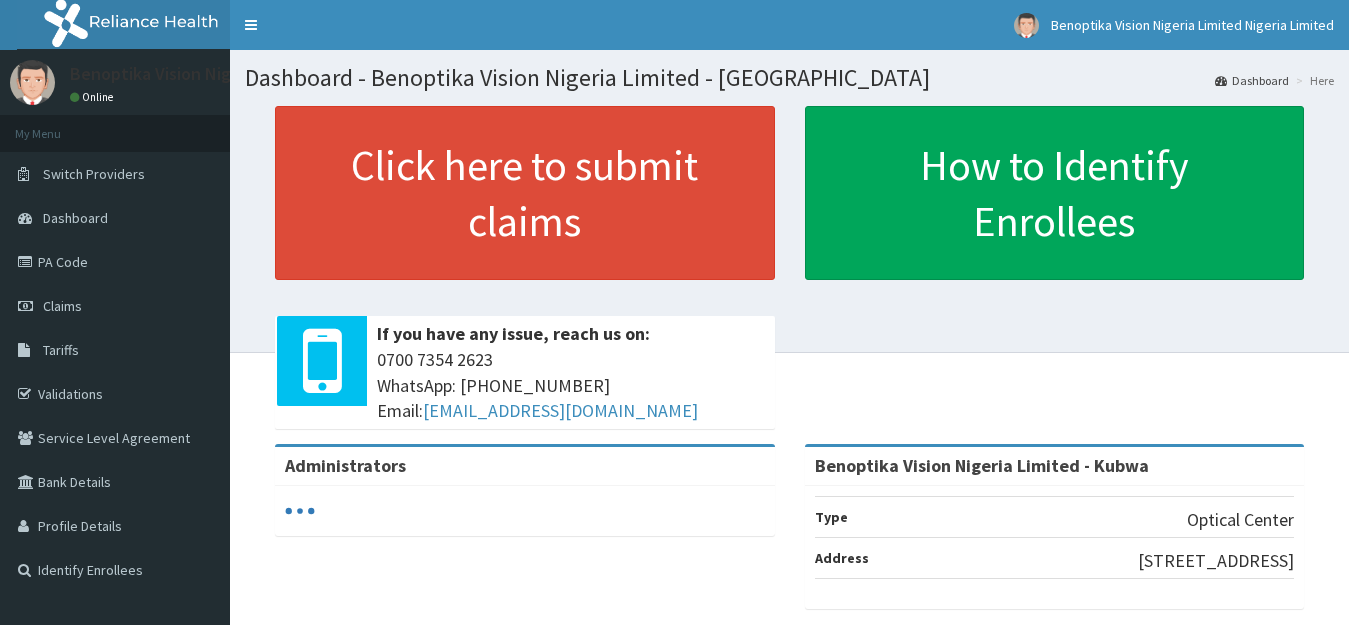 click on "PA Code" at bounding box center (115, 262) 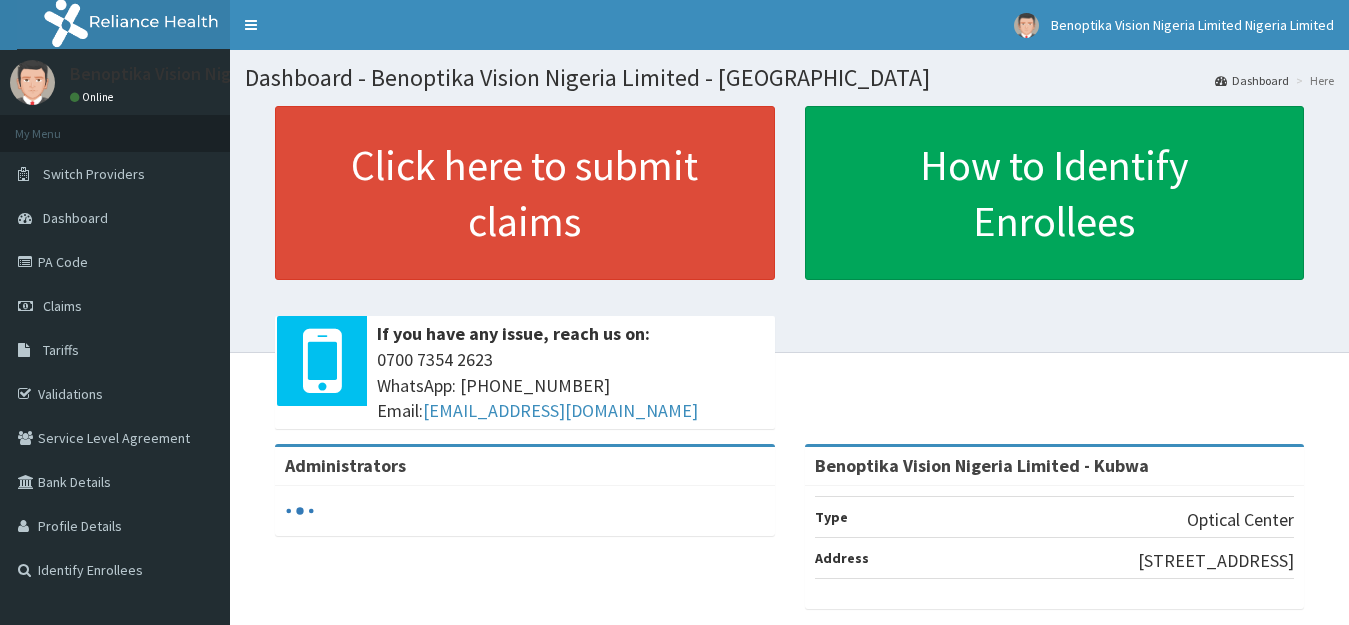 scroll, scrollTop: 0, scrollLeft: 0, axis: both 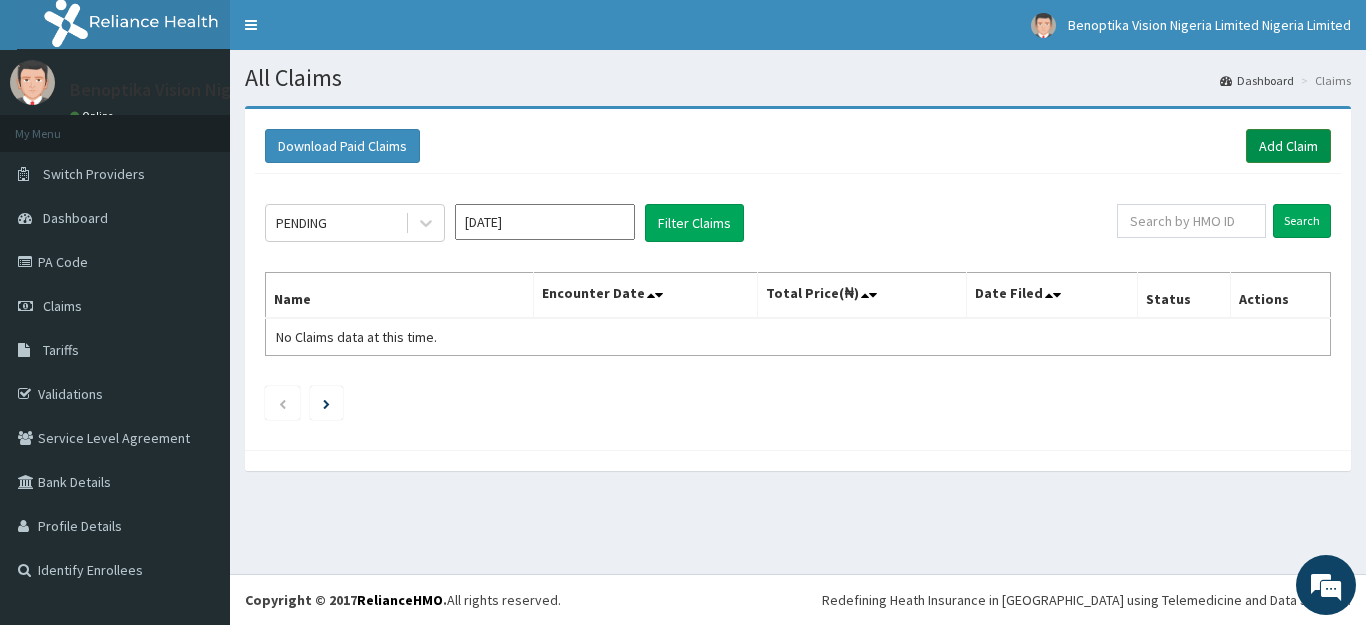 click on "Add Claim" at bounding box center [1288, 146] 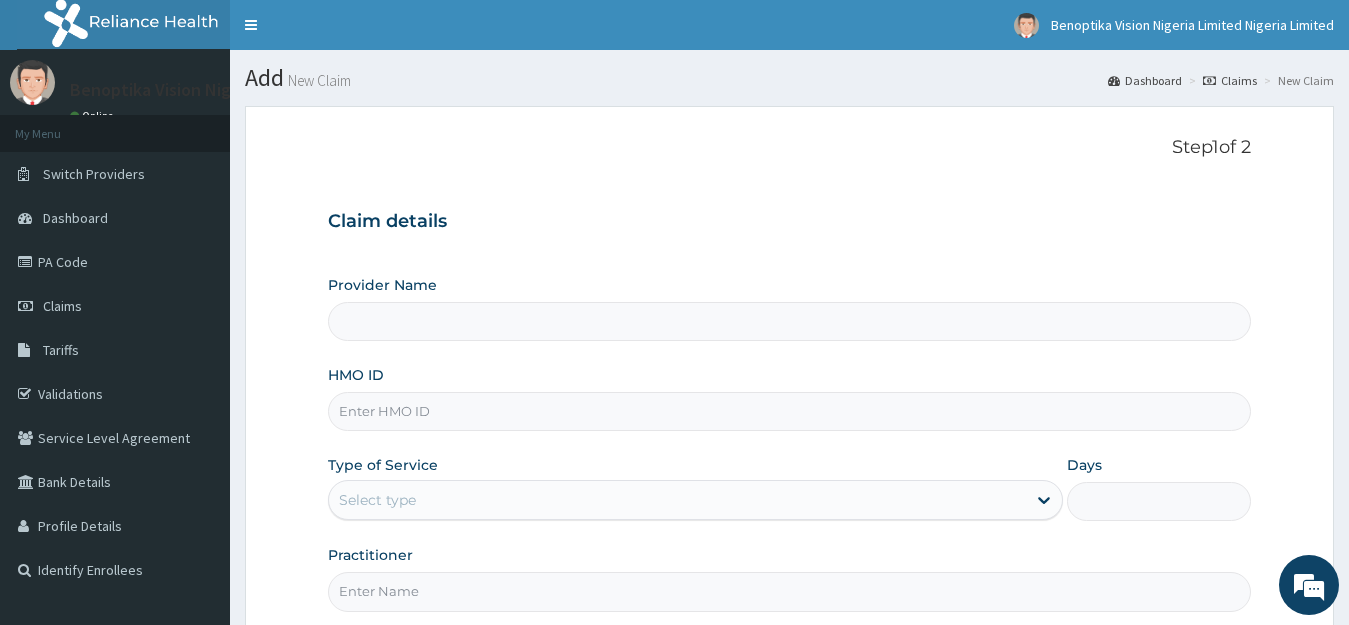 scroll, scrollTop: 0, scrollLeft: 0, axis: both 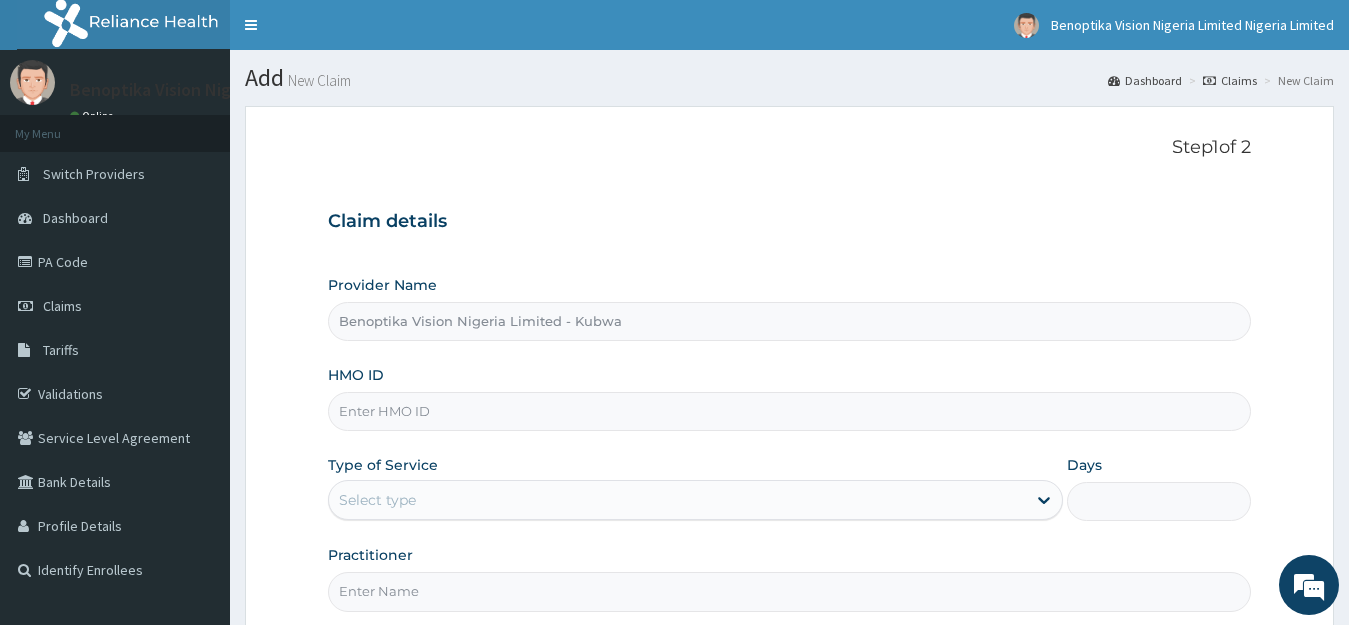 click on "HMO ID" at bounding box center (790, 411) 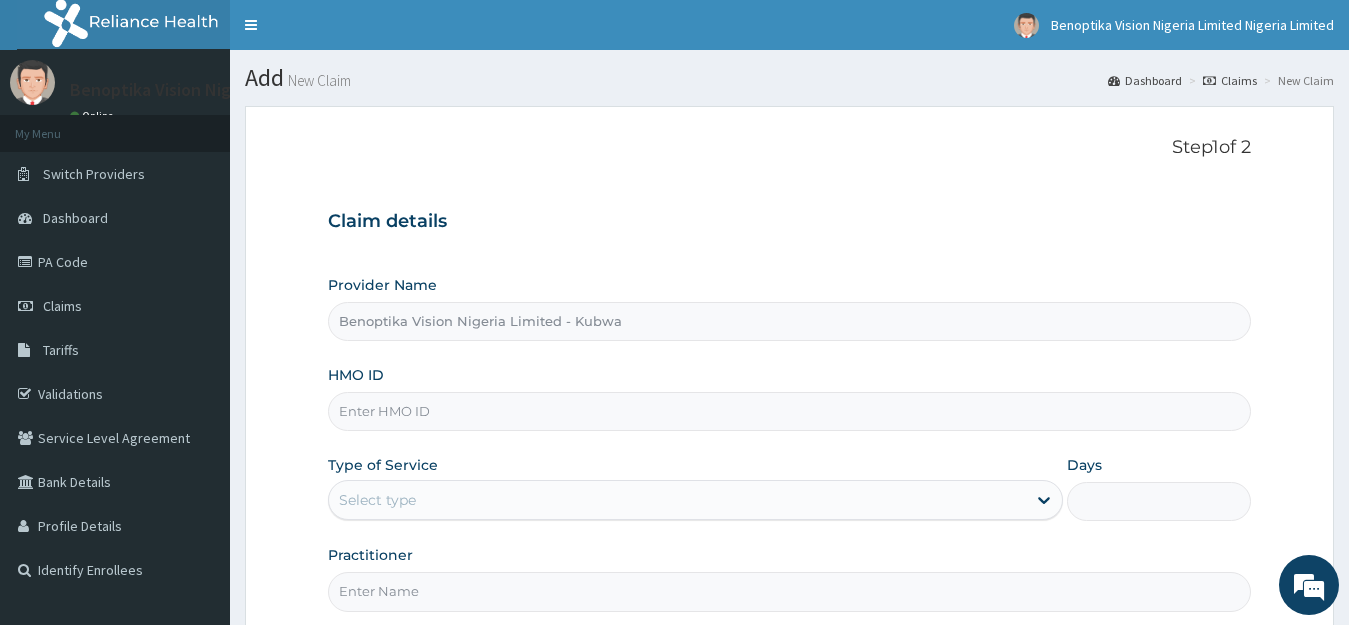type on "V" 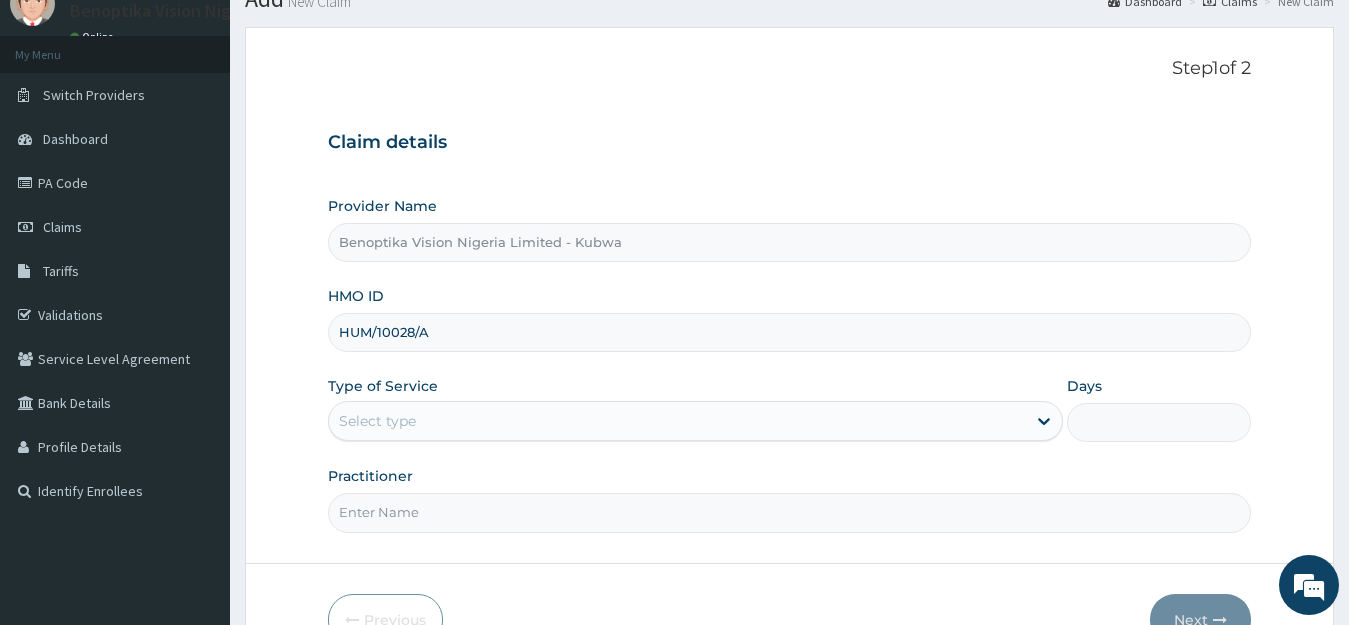 scroll, scrollTop: 80, scrollLeft: 0, axis: vertical 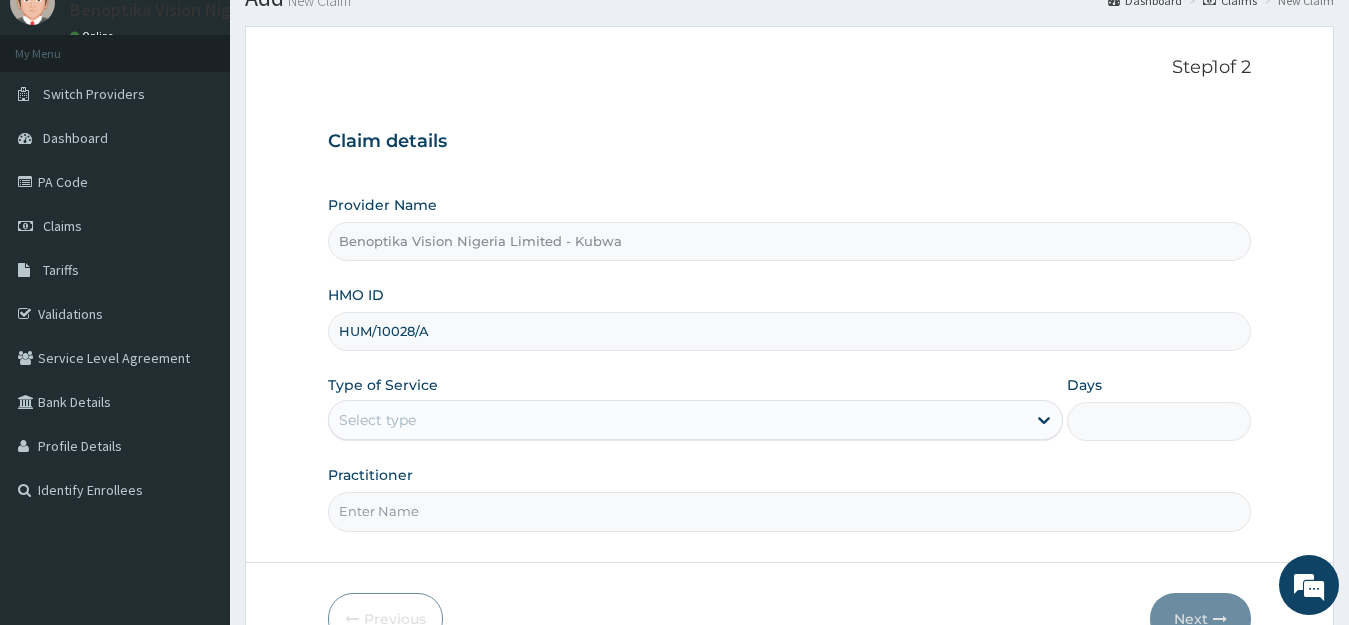 type on "HUM/10028/A" 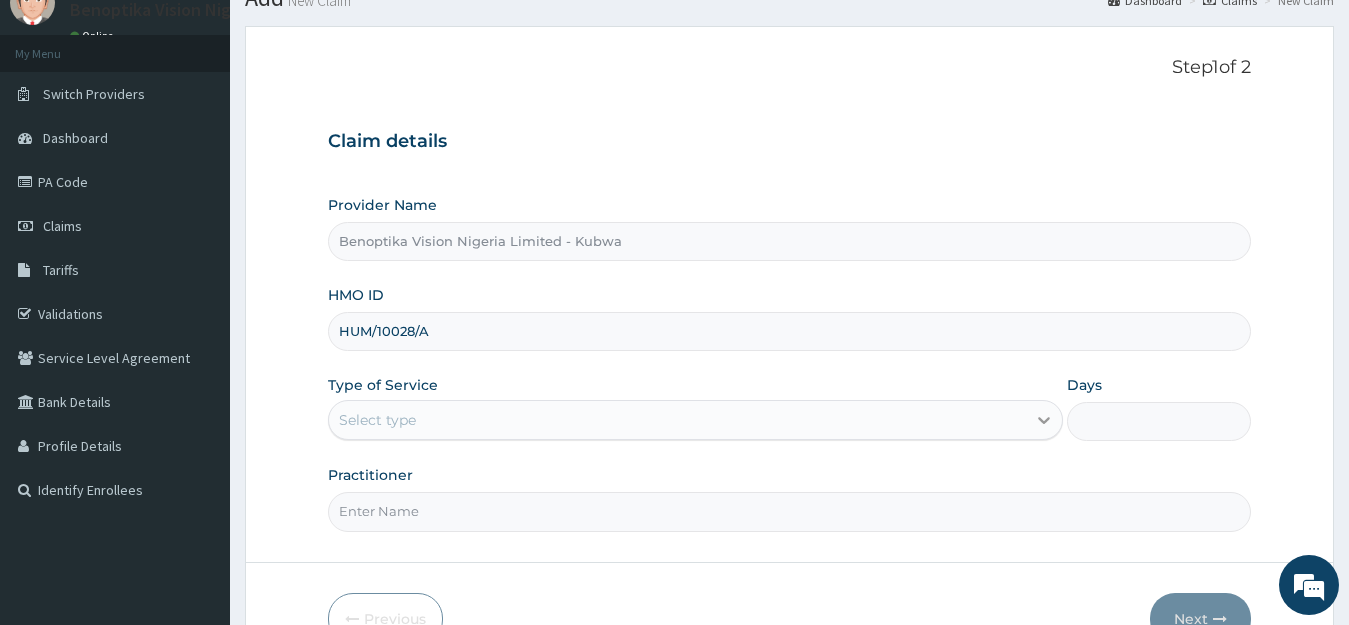 click 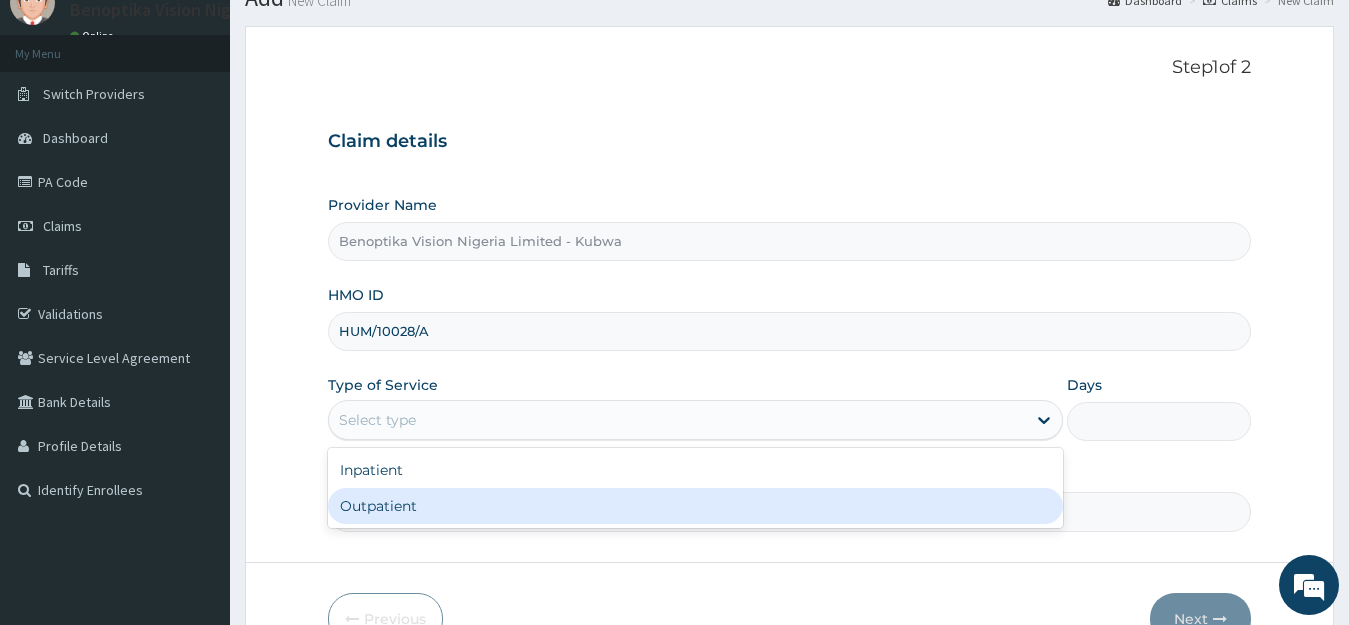 click on "Outpatient" at bounding box center [696, 506] 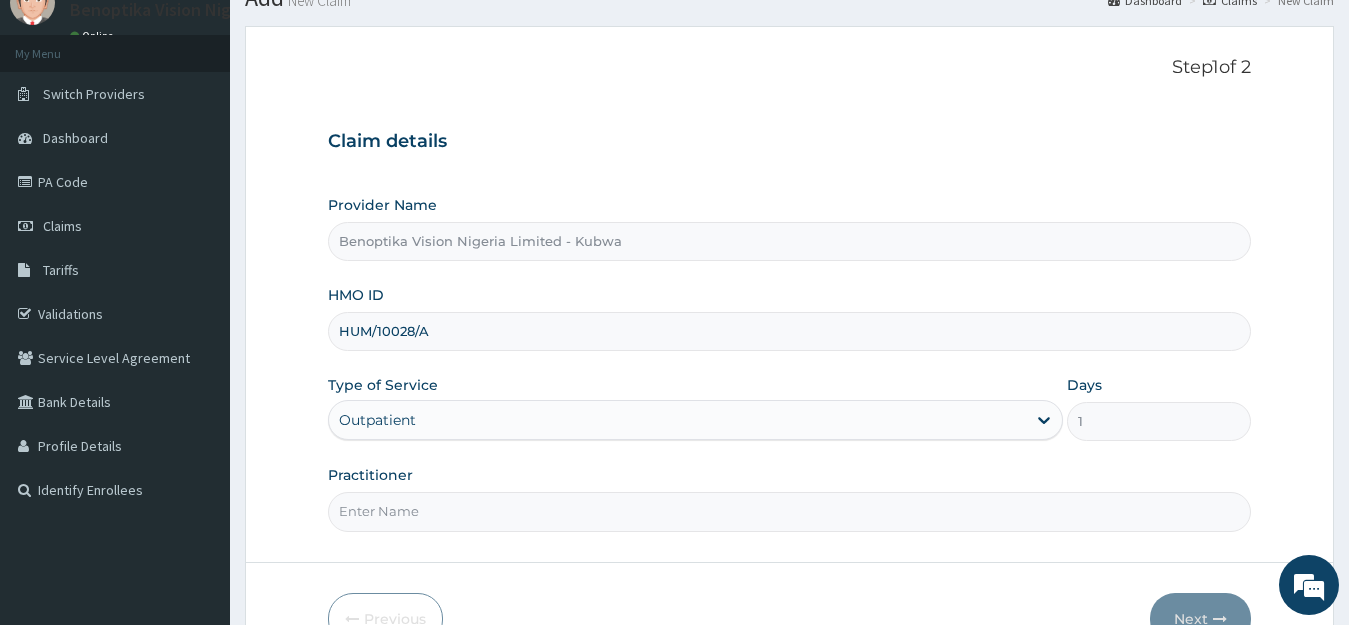 click on "Practitioner" at bounding box center (790, 511) 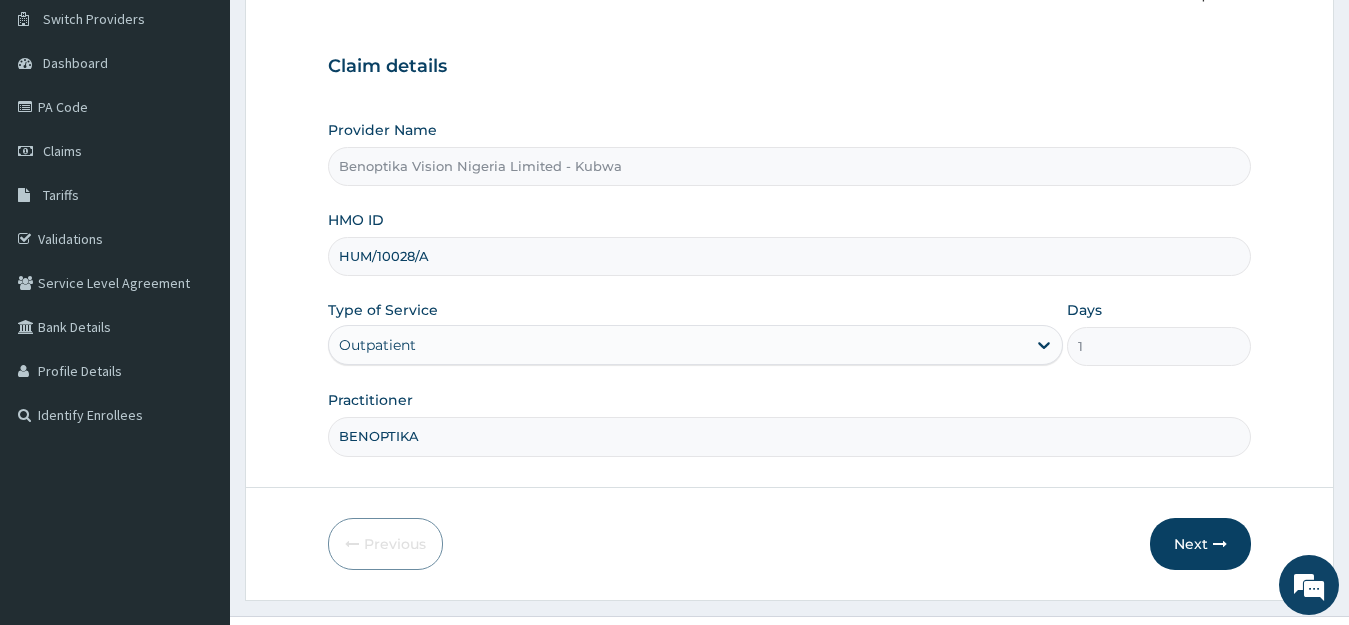 scroll, scrollTop: 197, scrollLeft: 0, axis: vertical 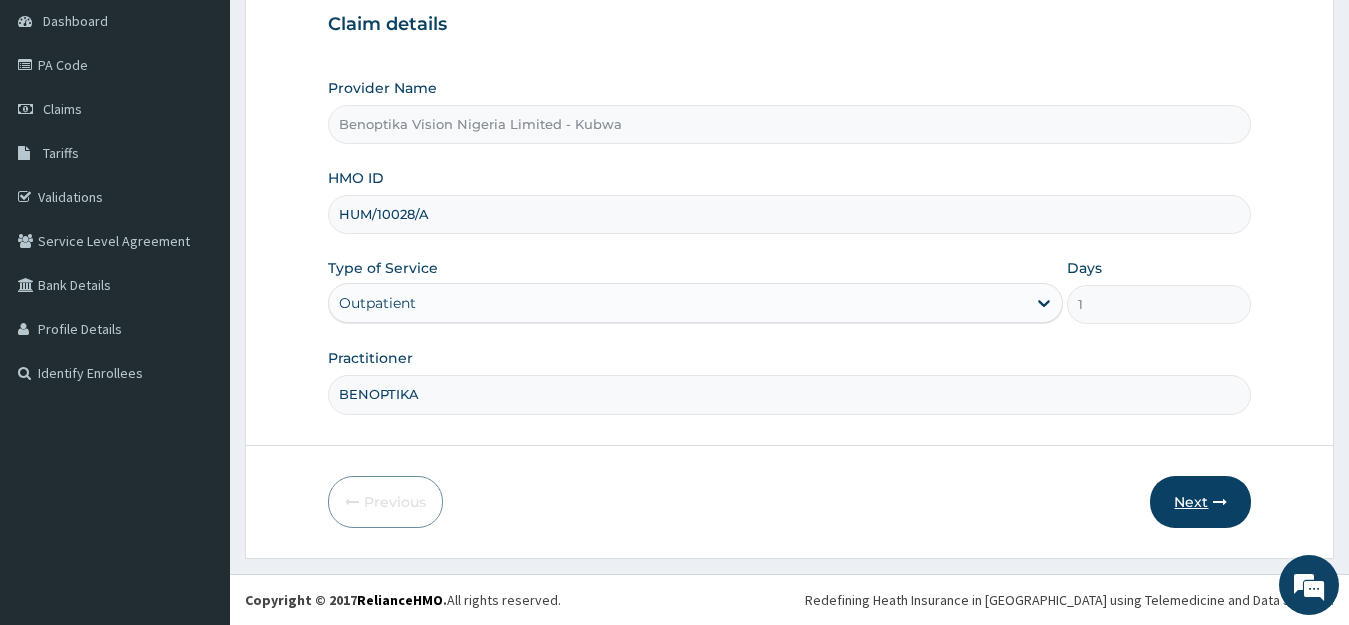 type on "BENOPTIKA" 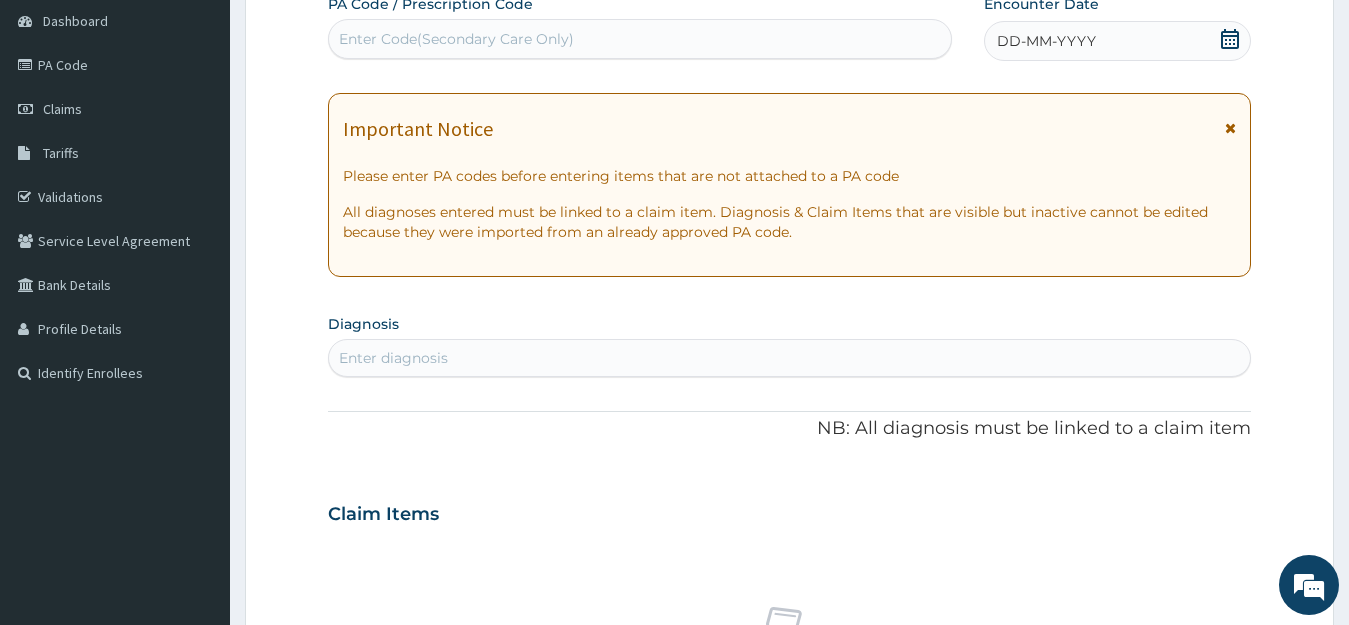 click on "Enter Code(Secondary Care Only)" at bounding box center [640, 39] 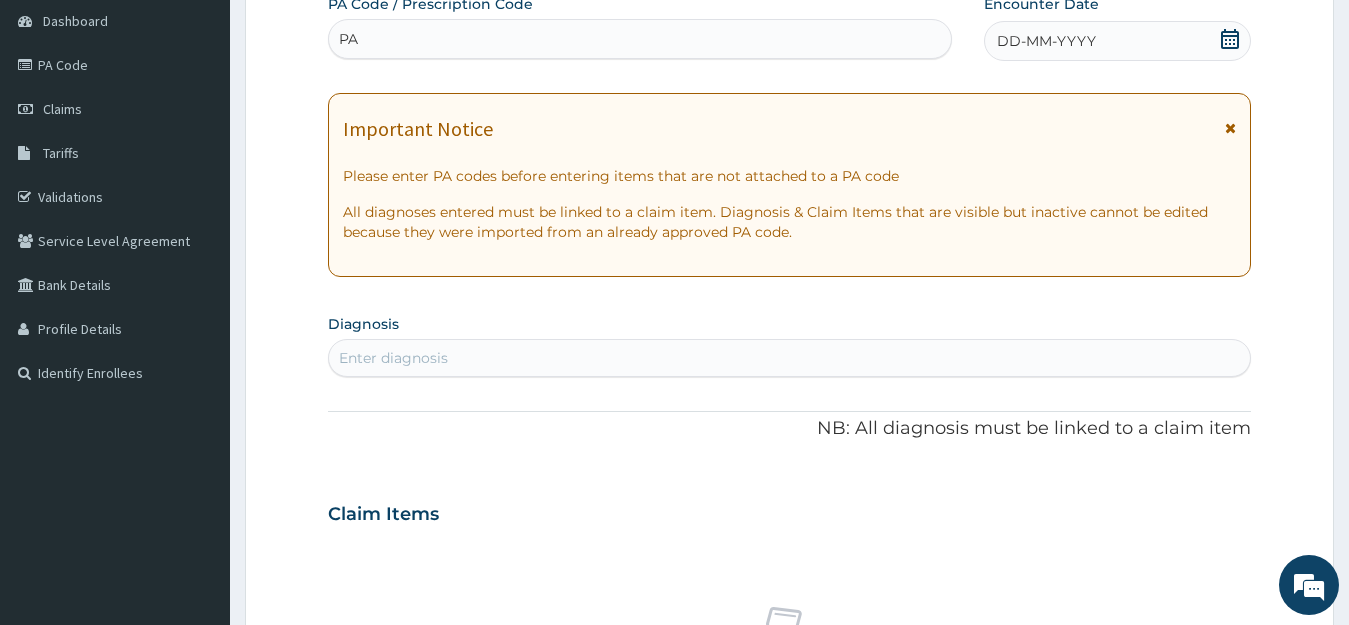type on "PA" 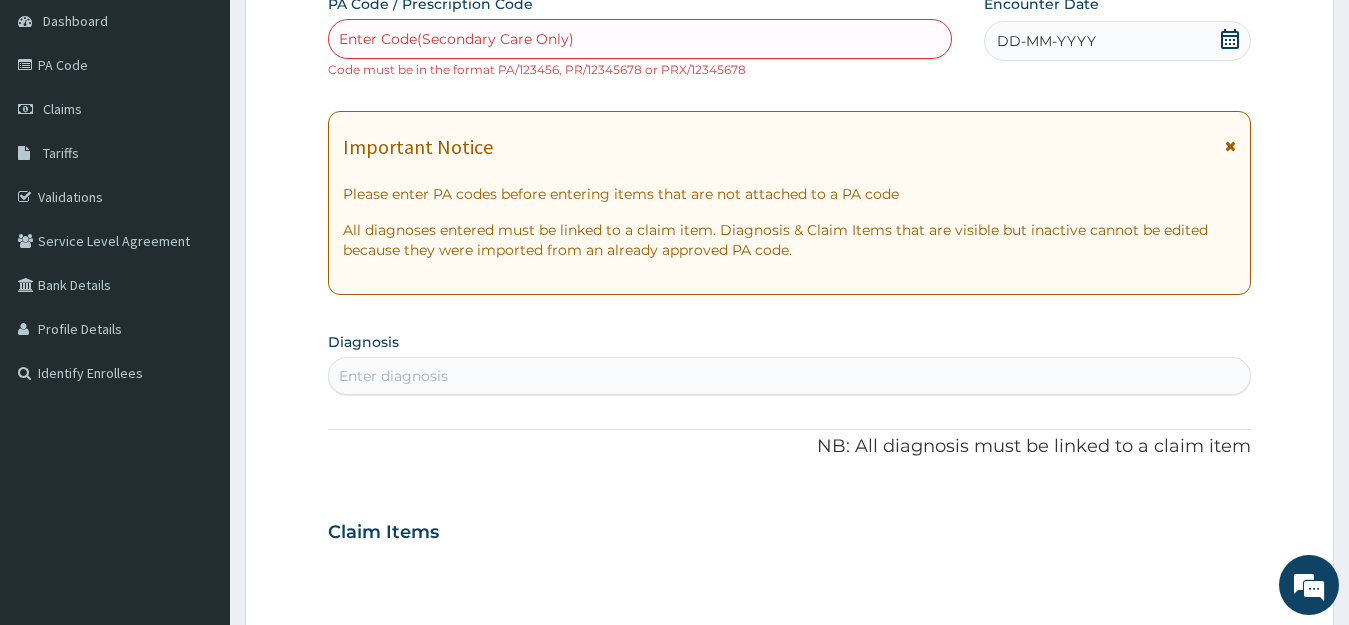 click on "Enter Code(Secondary Care Only)" at bounding box center [456, 39] 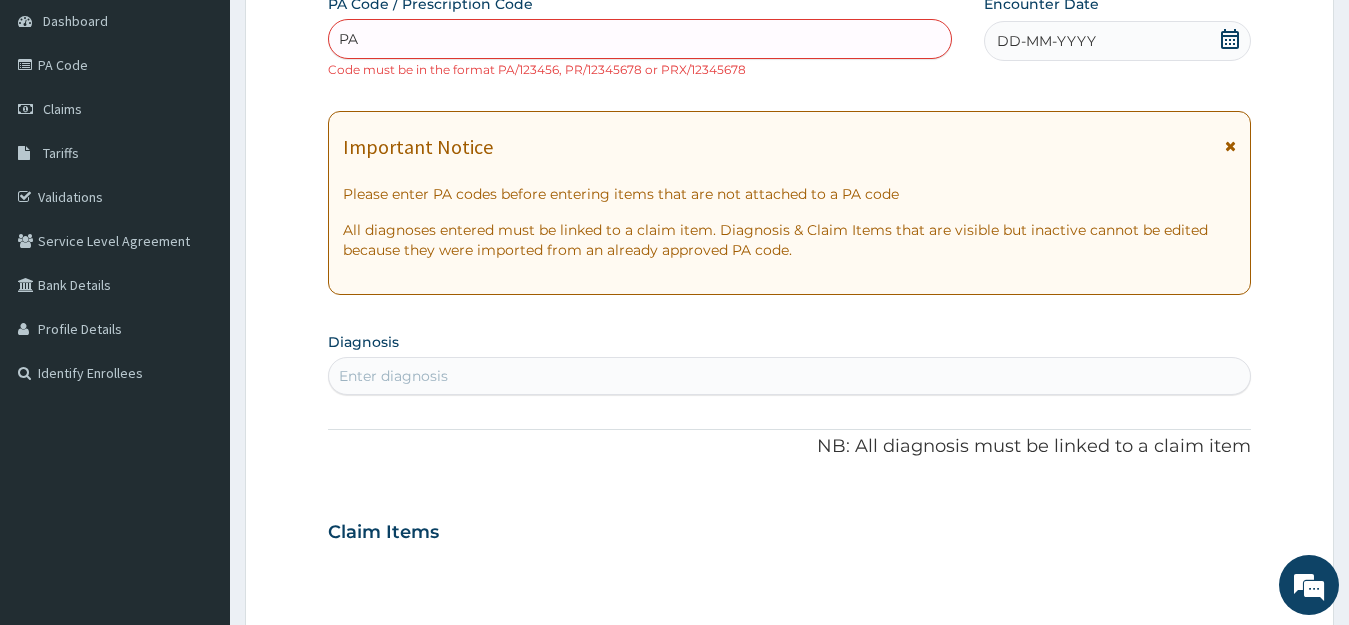 paste on "/" 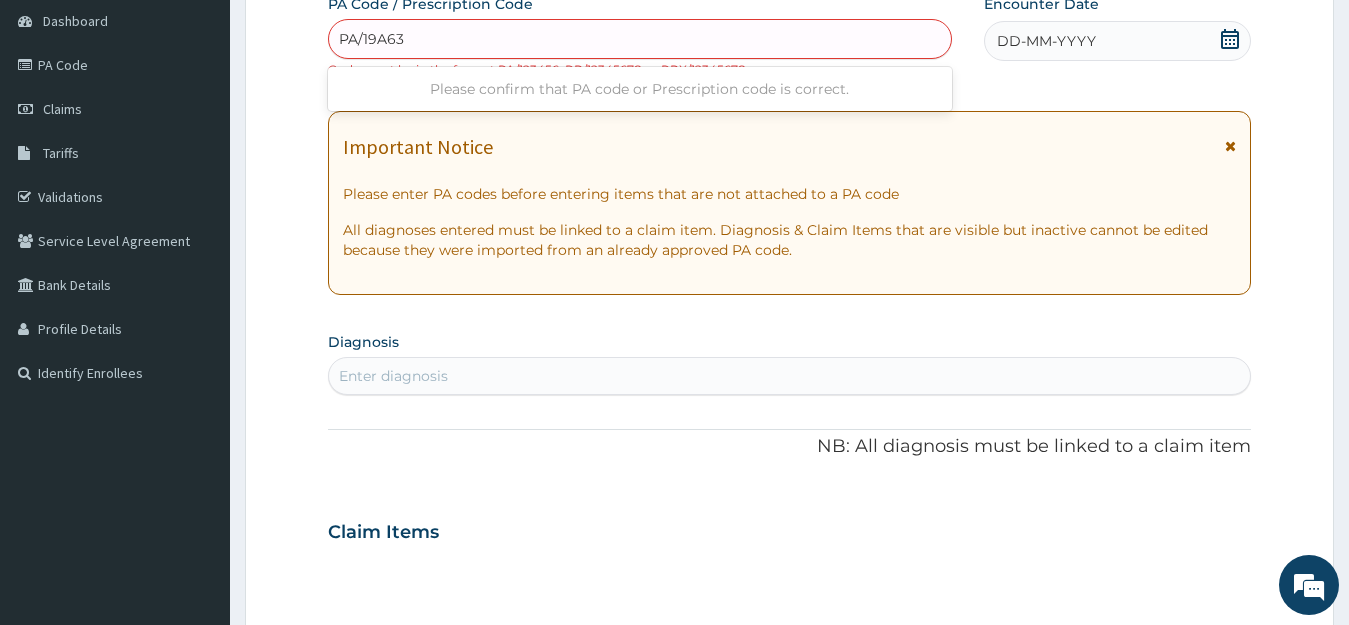 type on "PA/19A630" 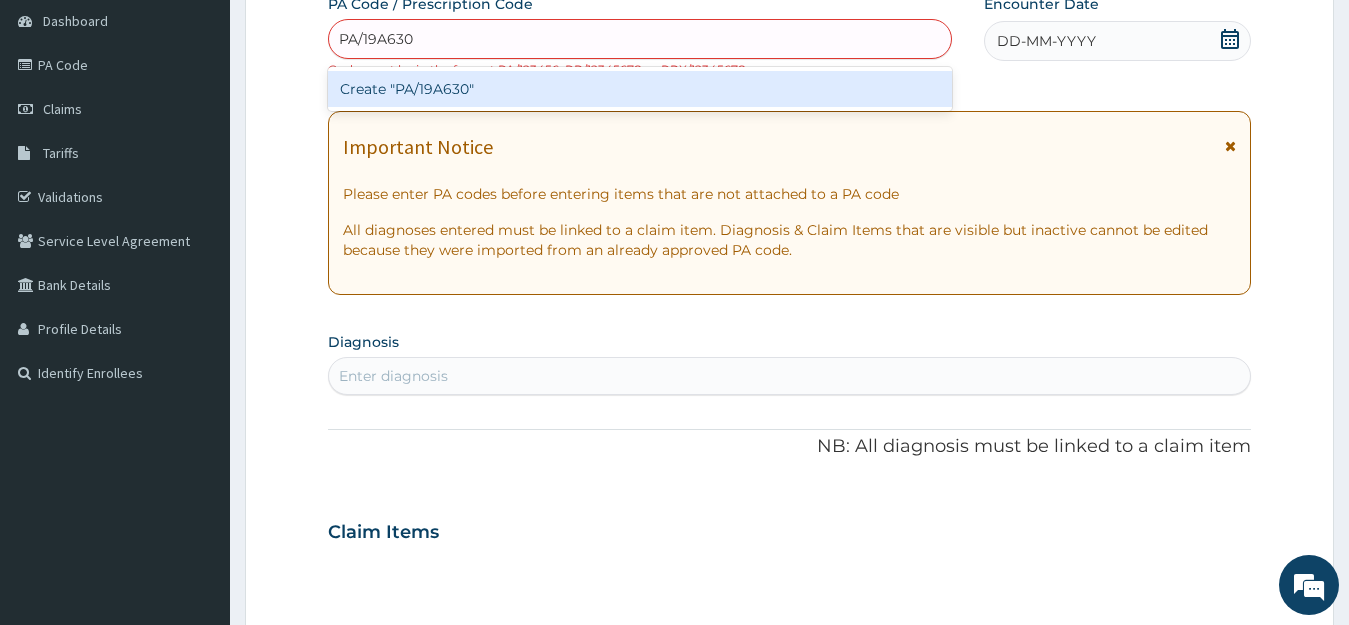 click on "Create "PA/19A630"" at bounding box center (640, 89) 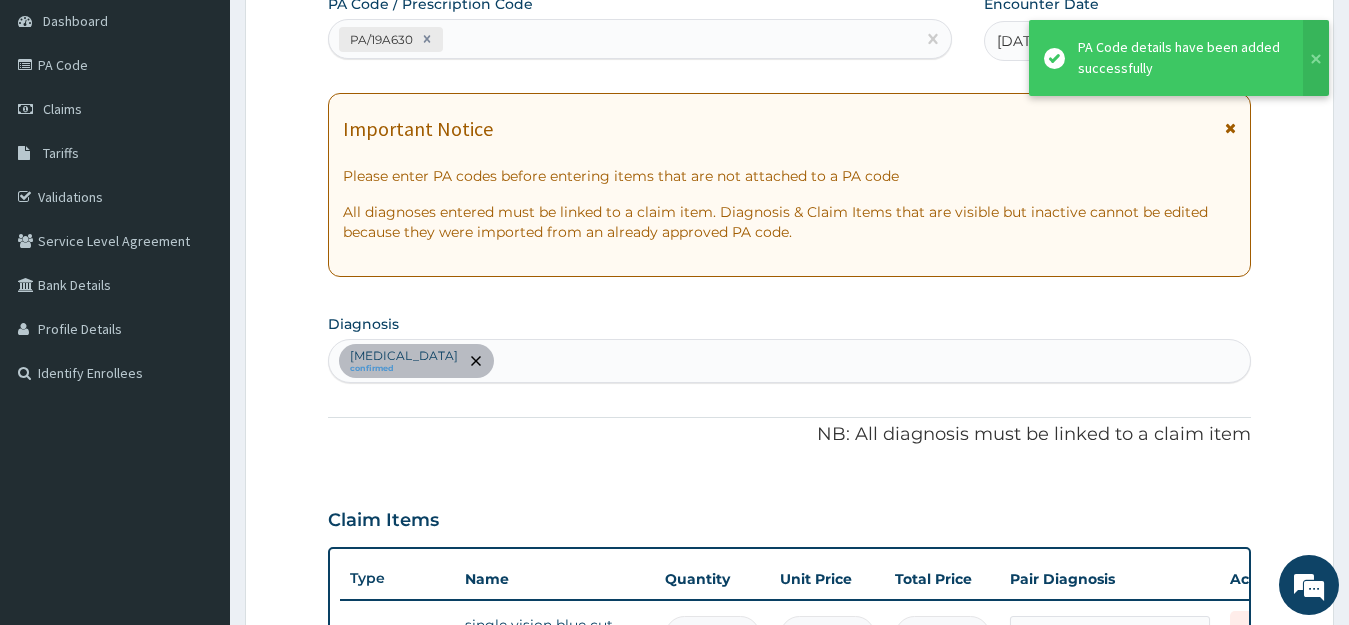 scroll, scrollTop: 864, scrollLeft: 0, axis: vertical 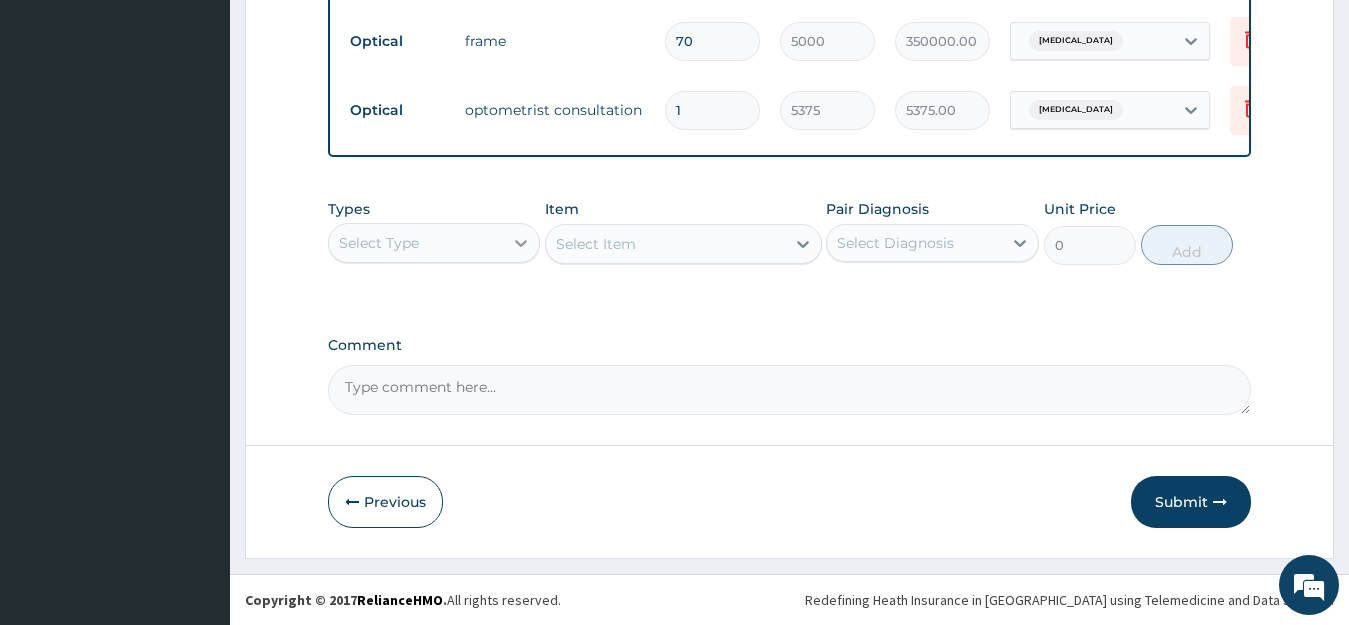 click 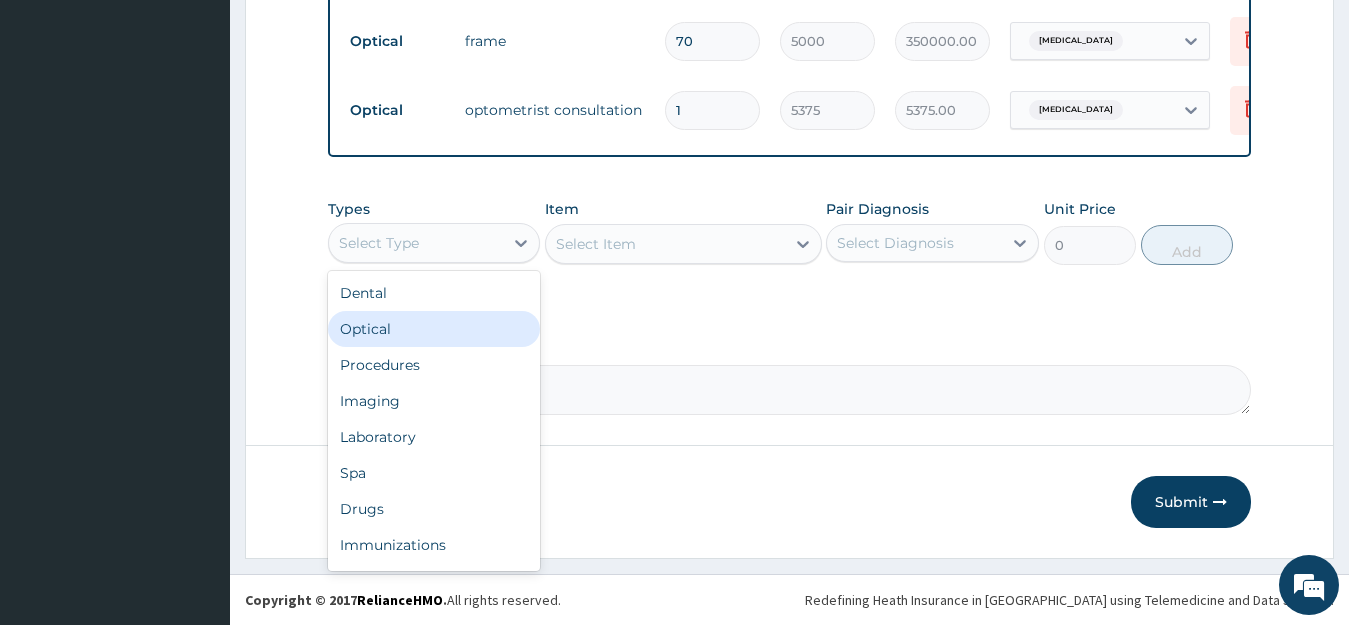 click on "Optical" at bounding box center [434, 329] 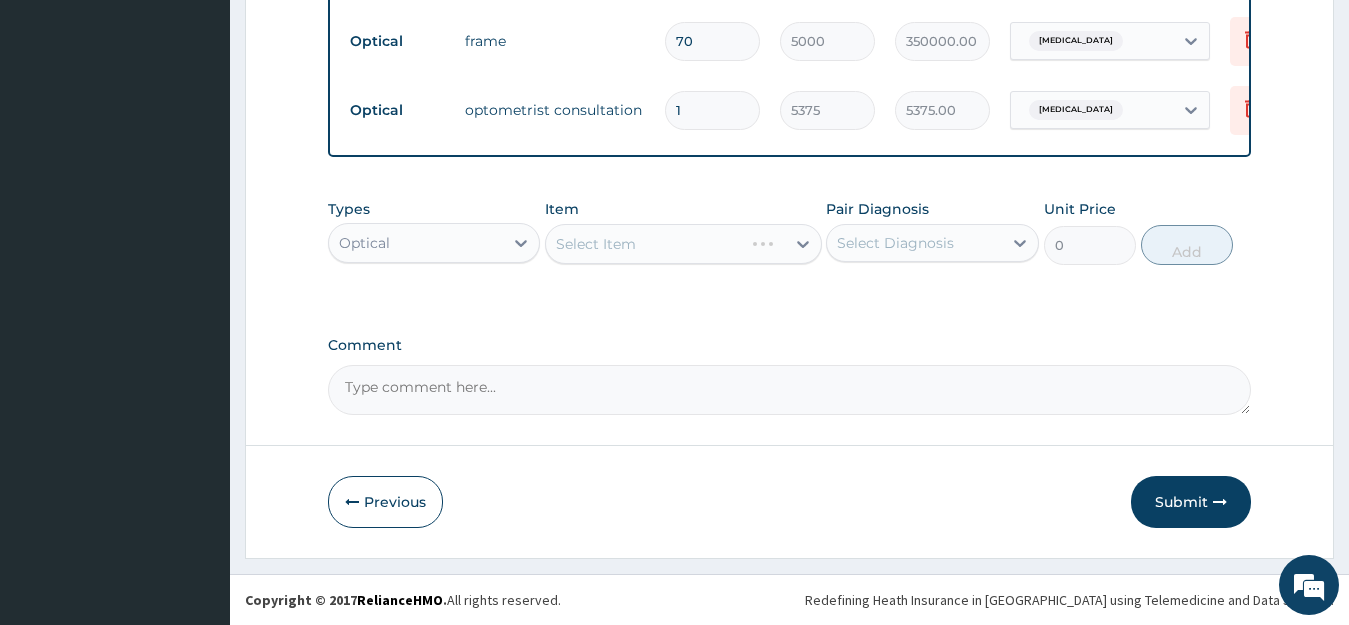 click on "Select Item" at bounding box center [683, 244] 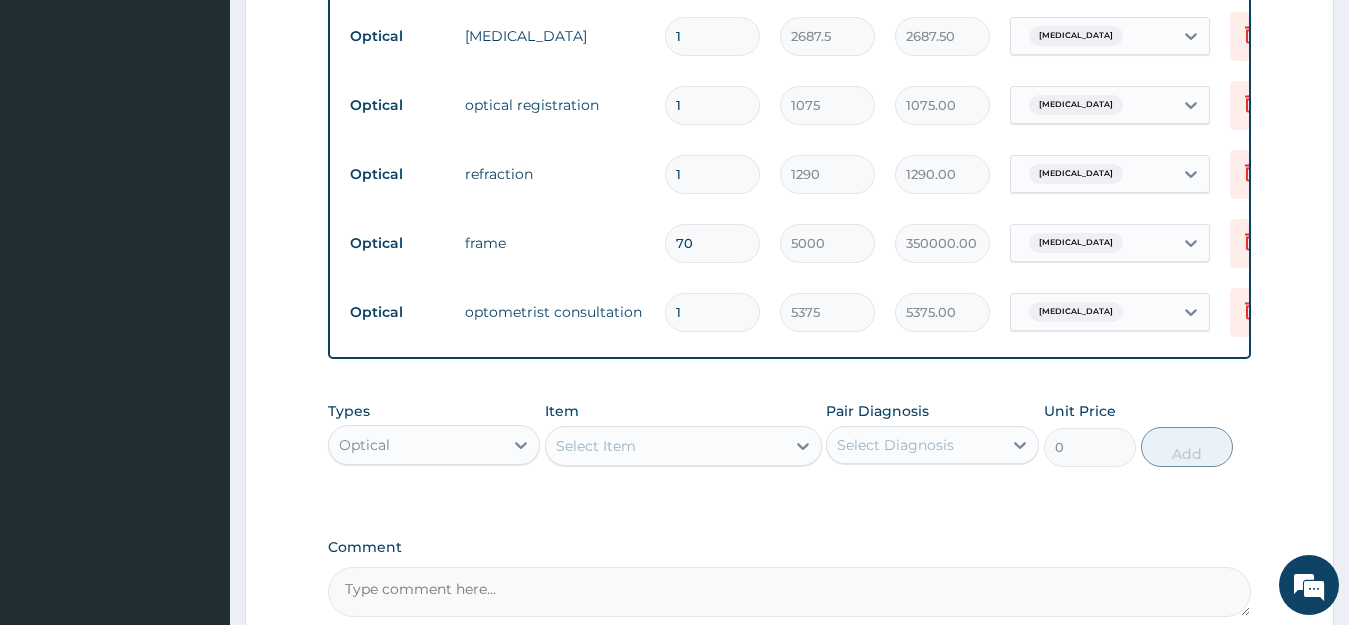 scroll, scrollTop: 844, scrollLeft: 0, axis: vertical 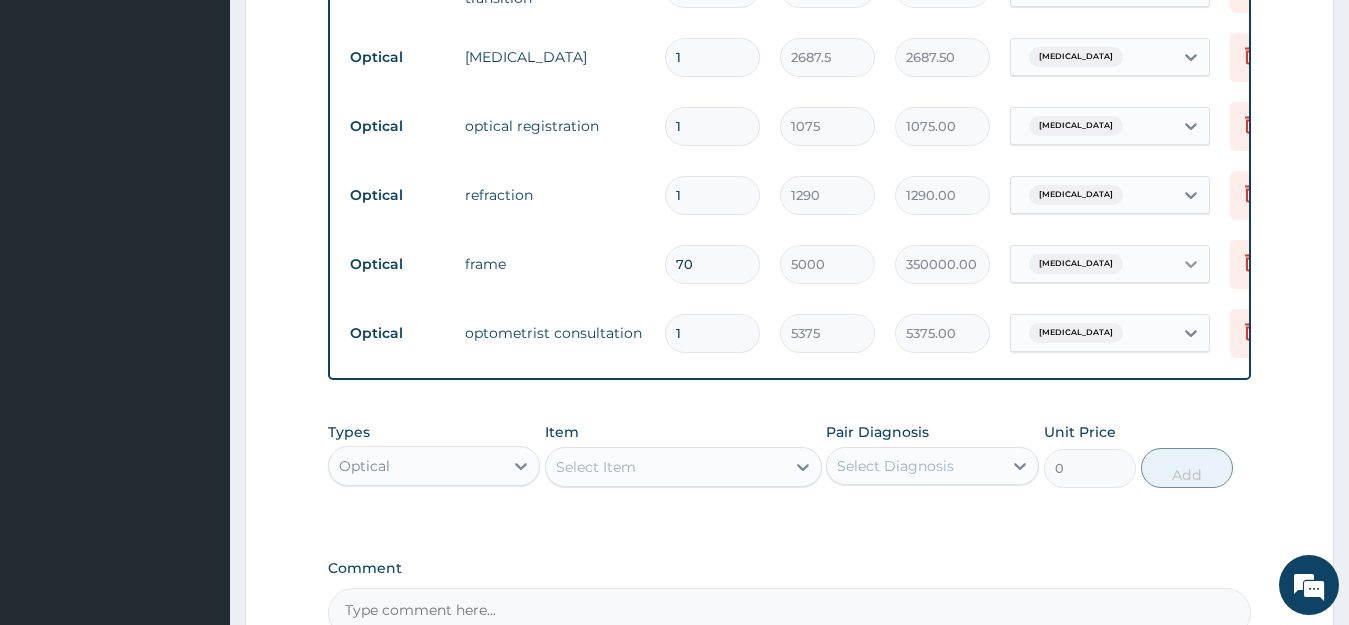 click 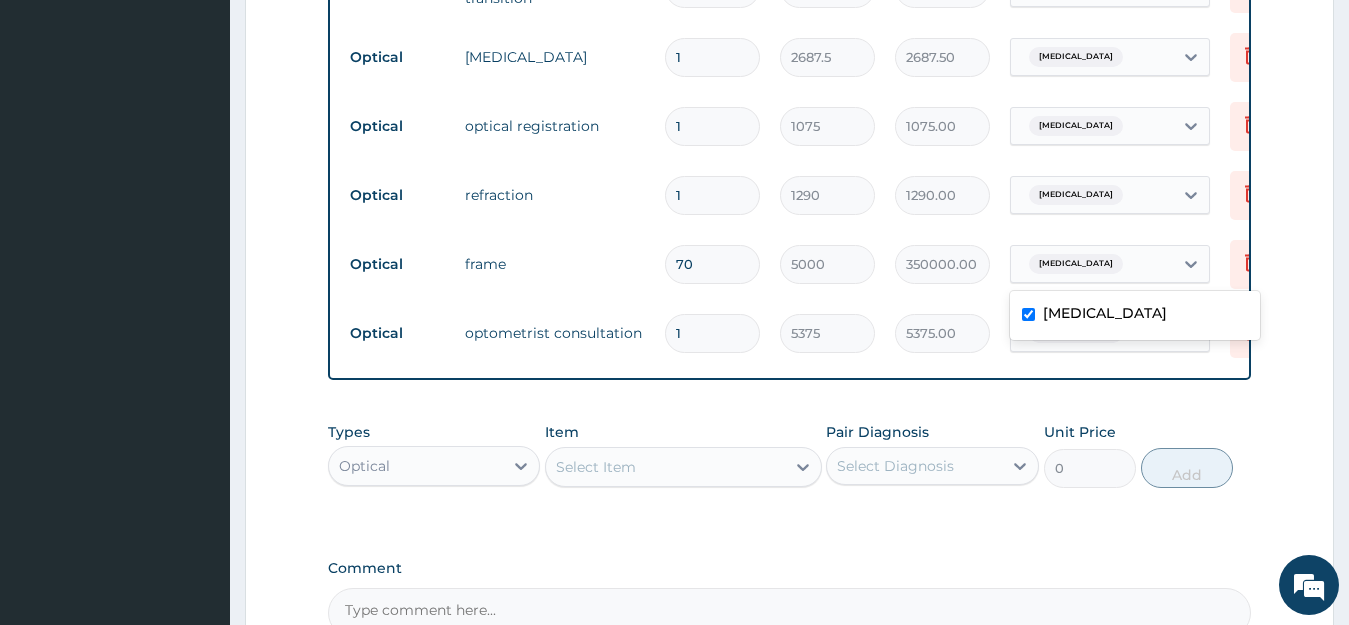 click on "70" at bounding box center [712, 264] 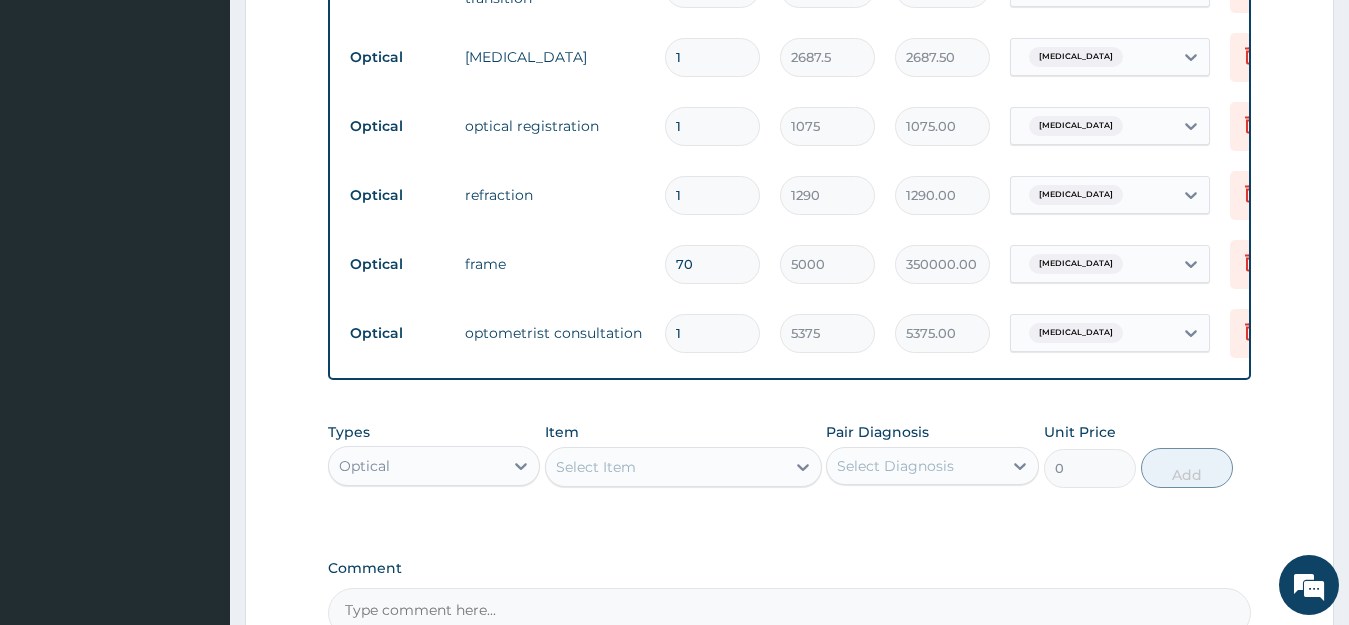 type on "7" 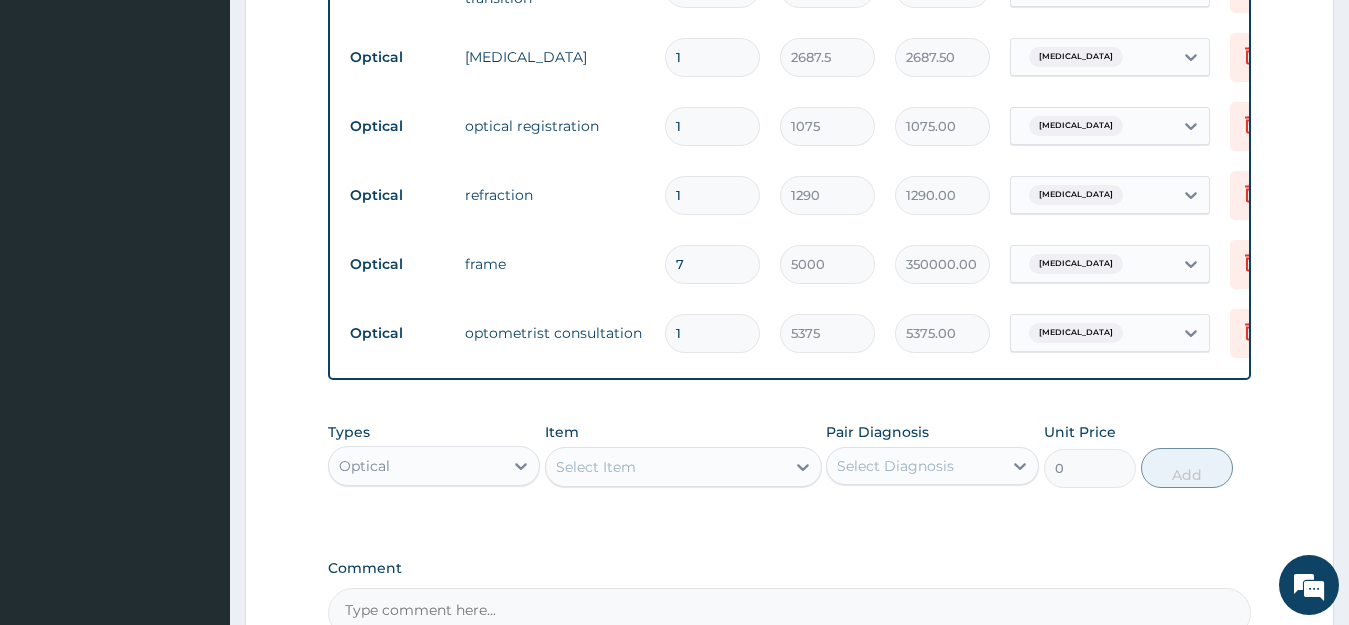 type on "35000.00" 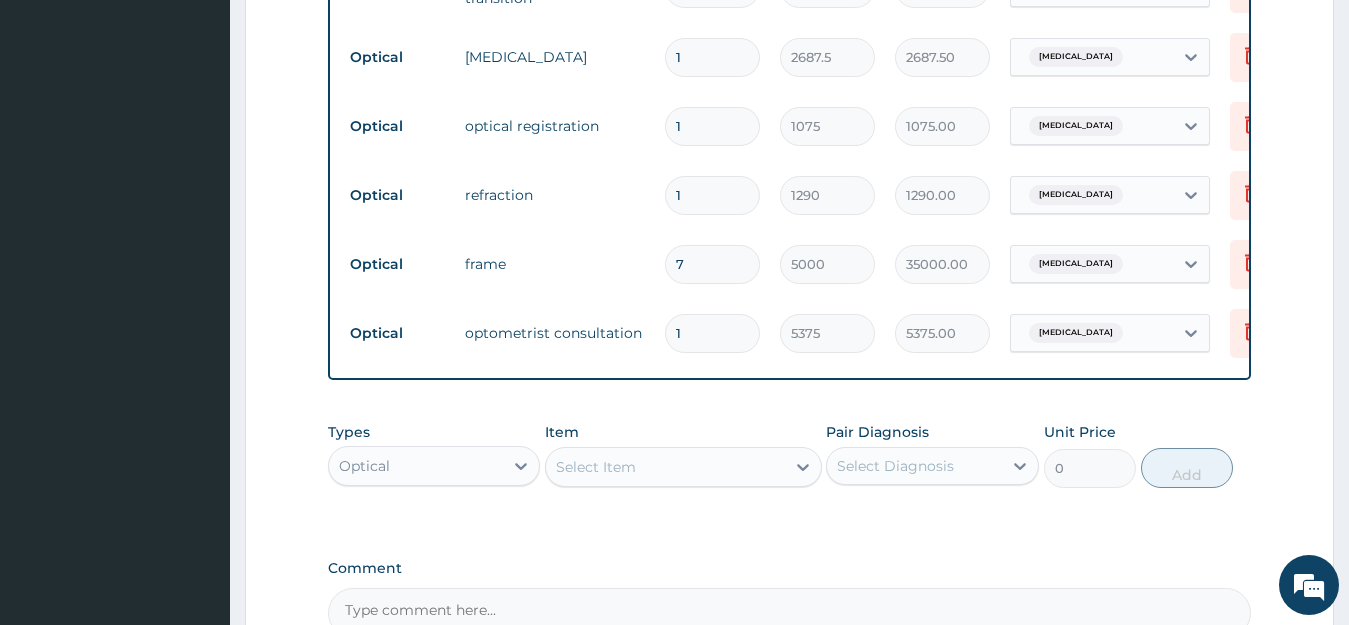 type 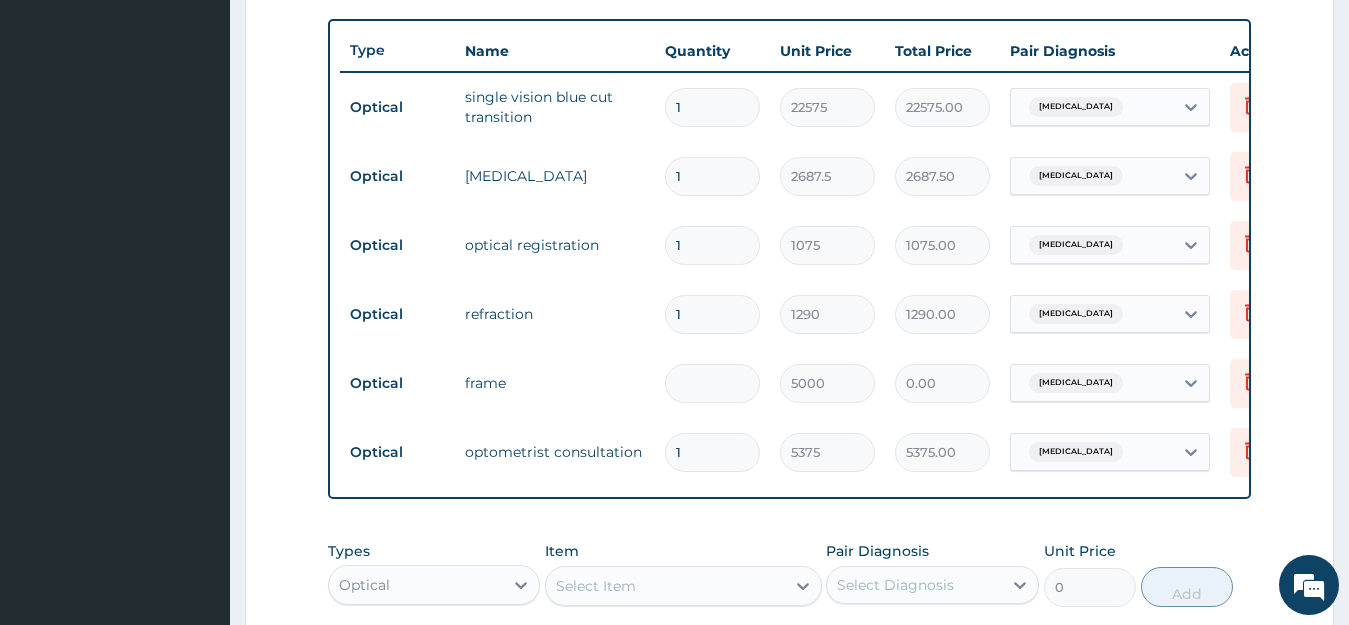 scroll, scrollTop: 684, scrollLeft: 0, axis: vertical 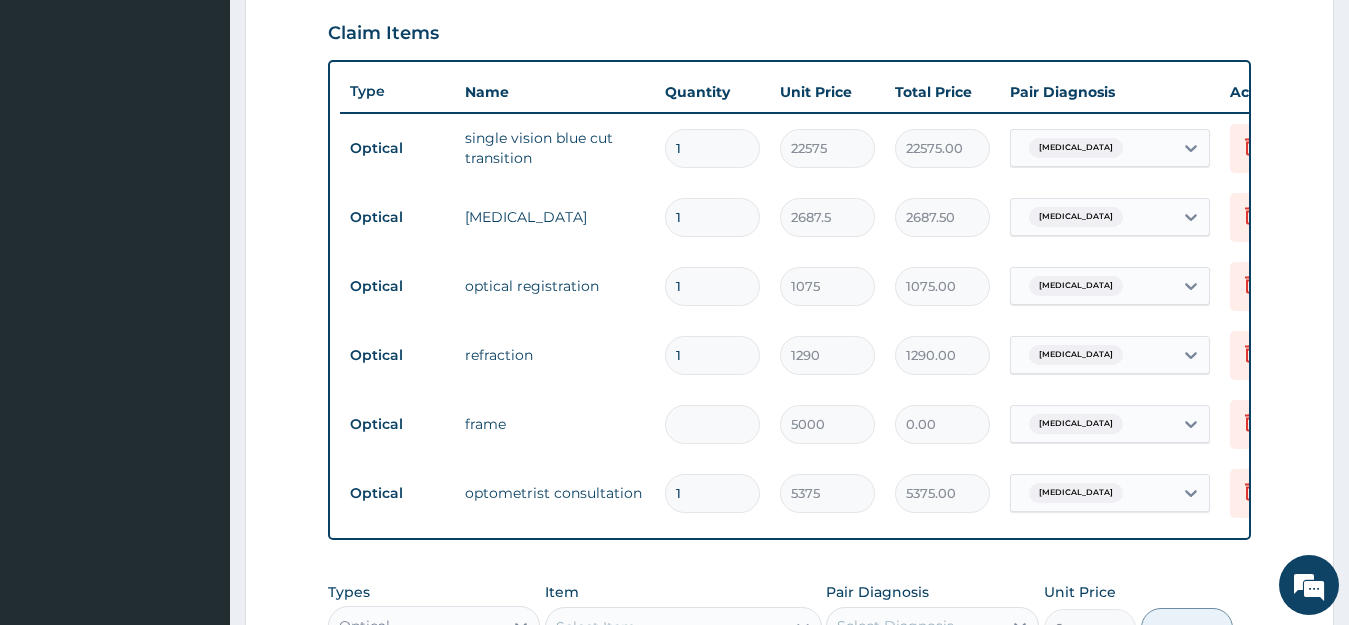 click at bounding box center [712, 424] 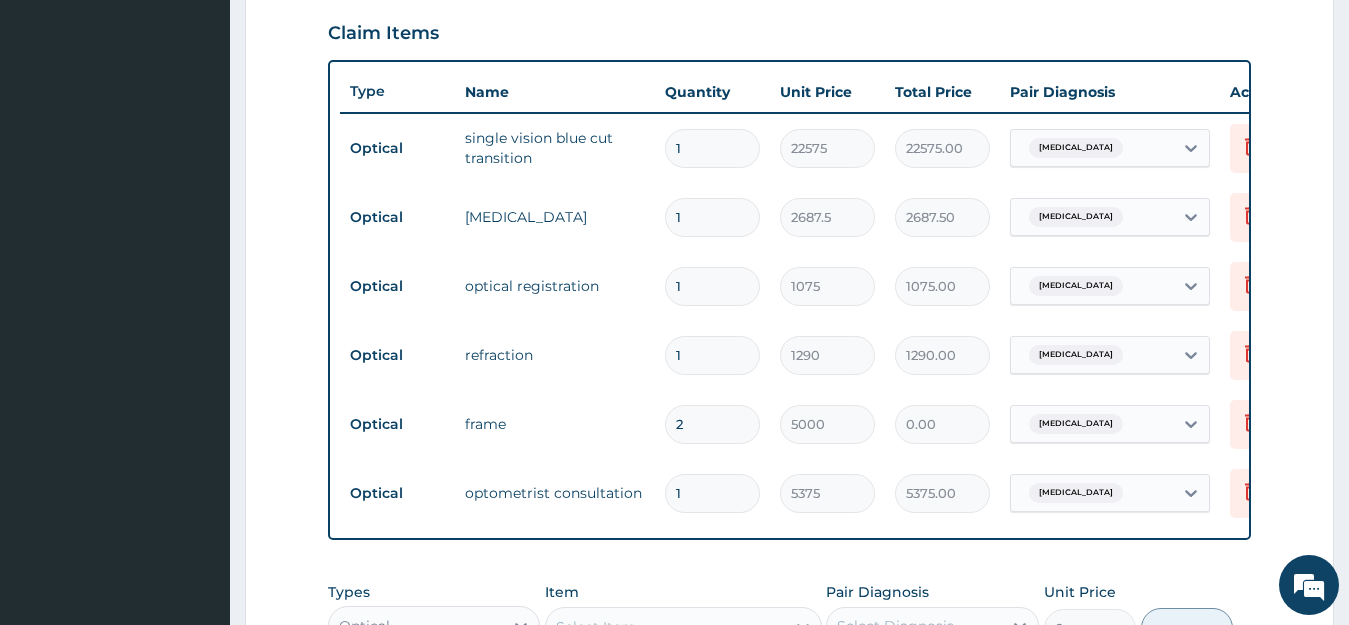 type on "10000.00" 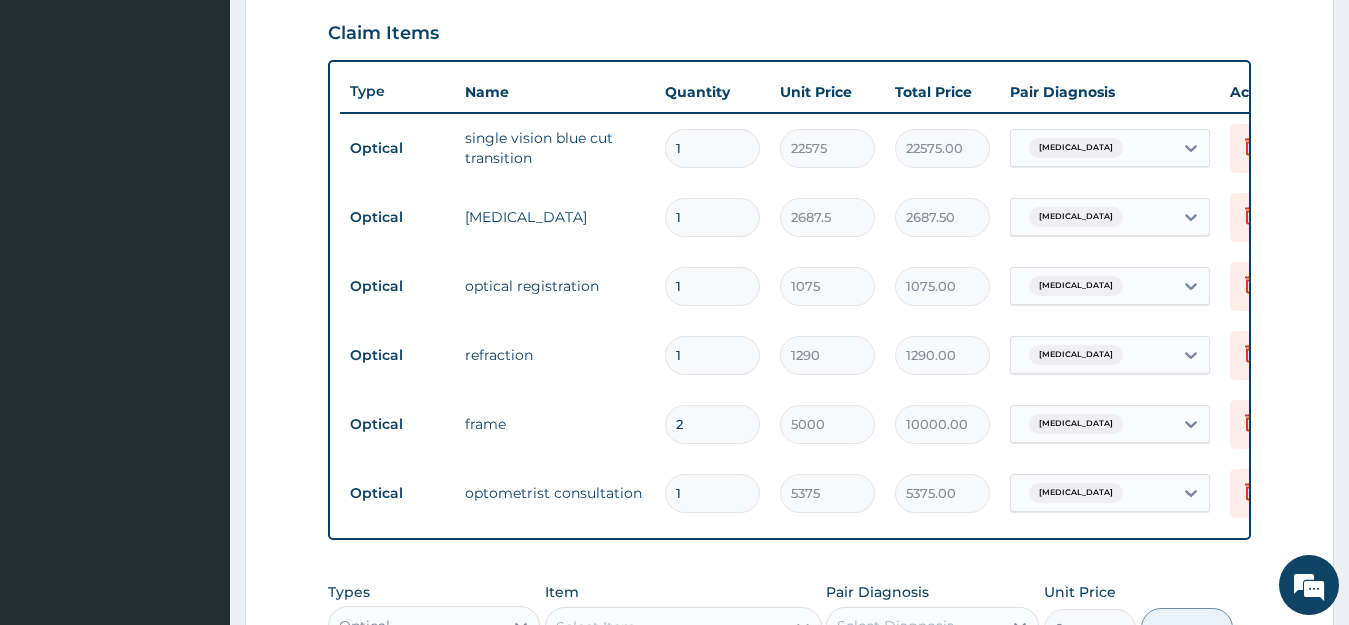 type on "20" 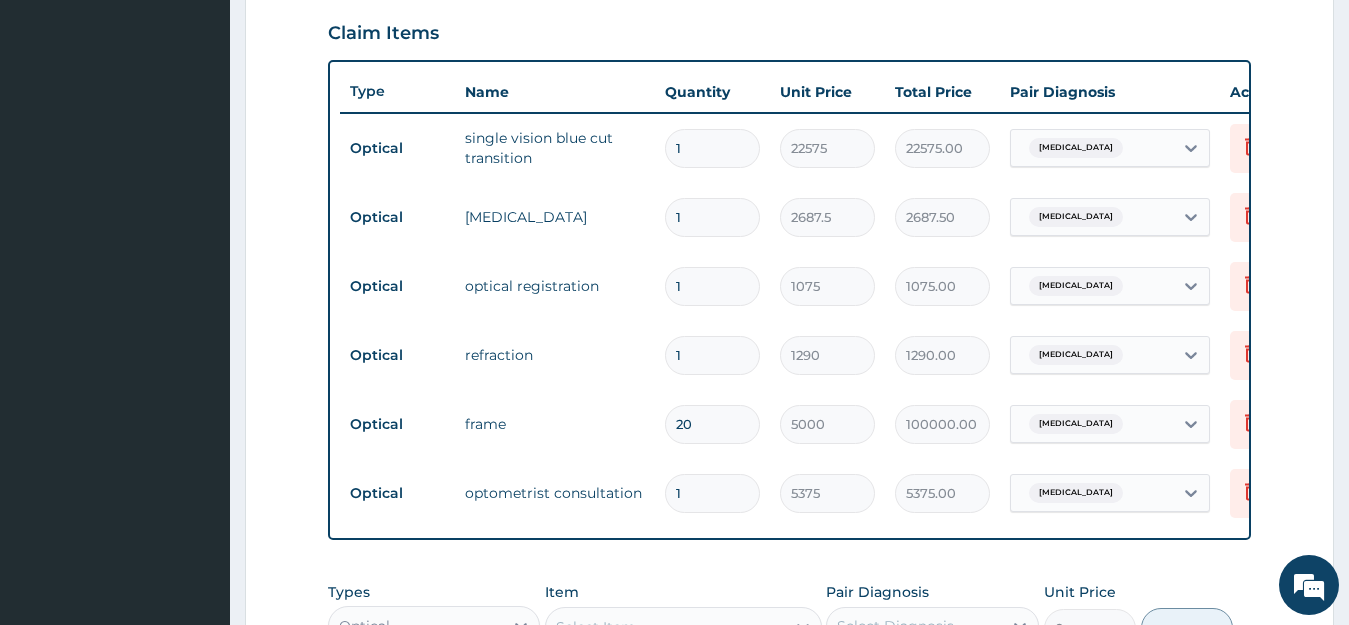 type on "2" 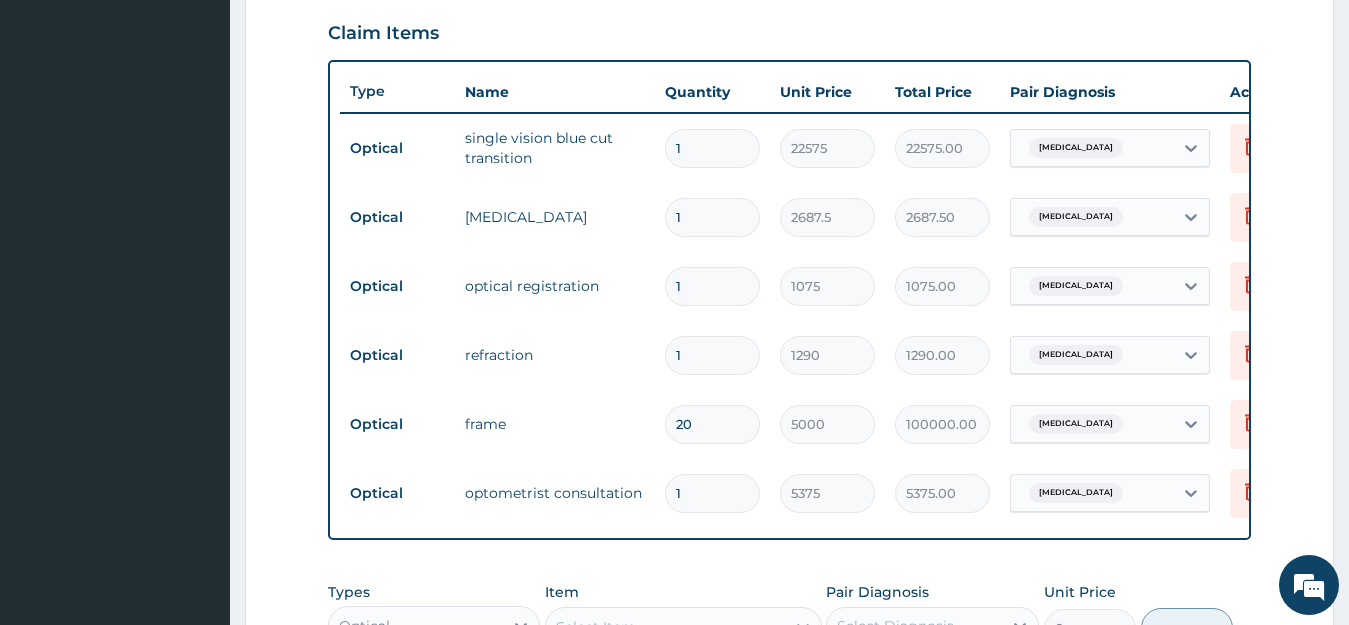 type on "10000.00" 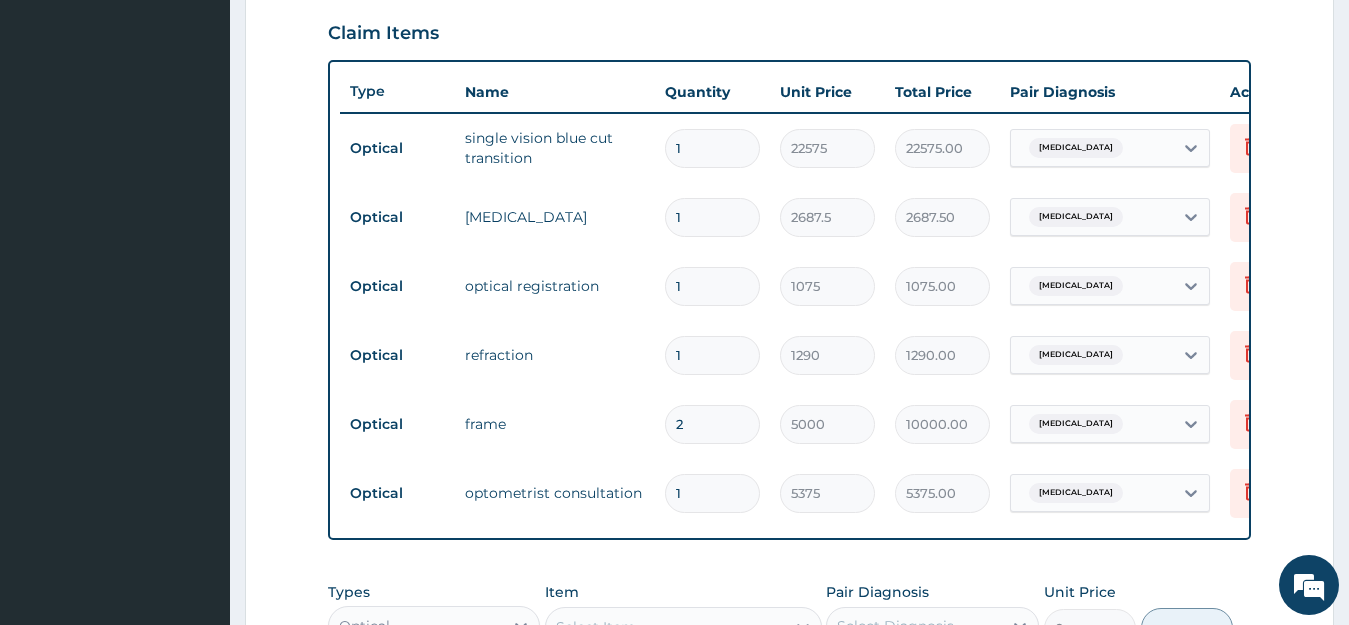 type 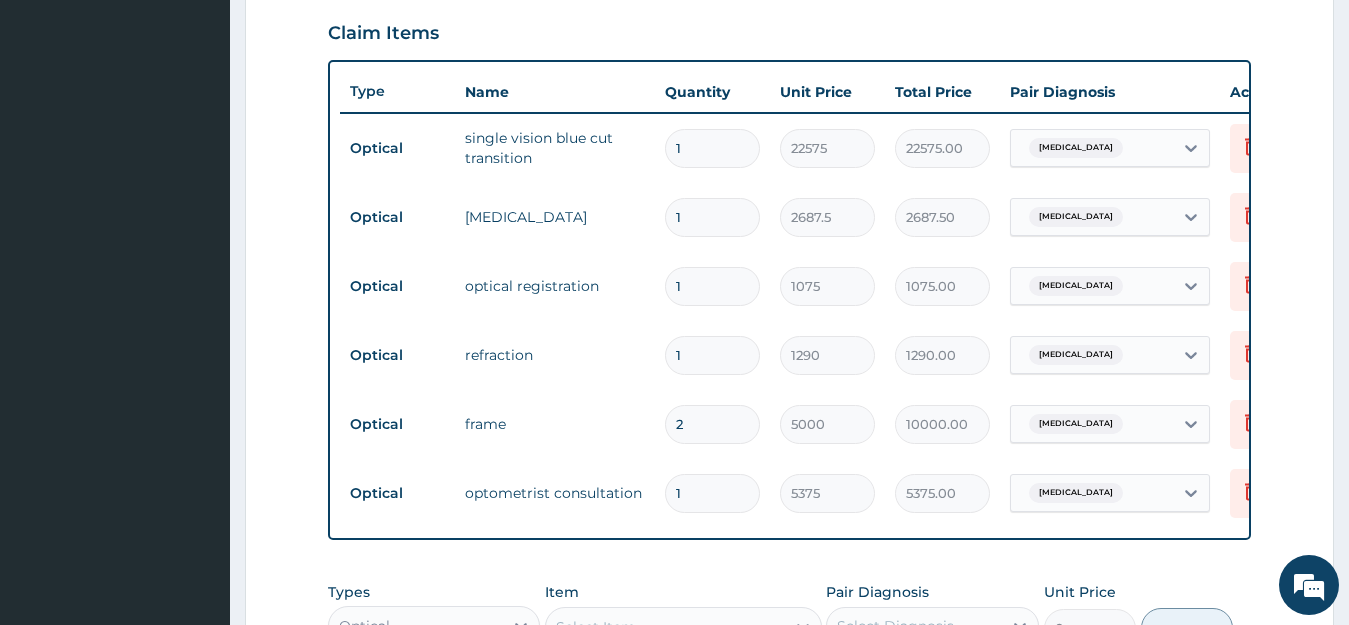 type on "0.00" 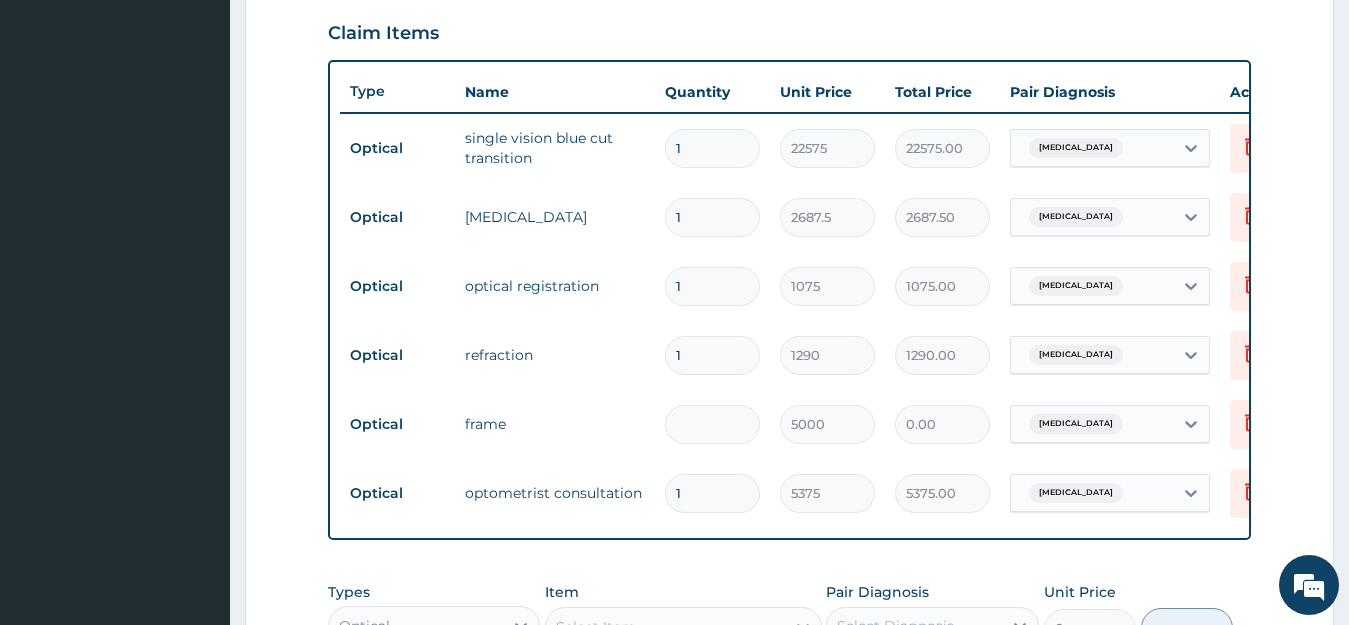 type on "1" 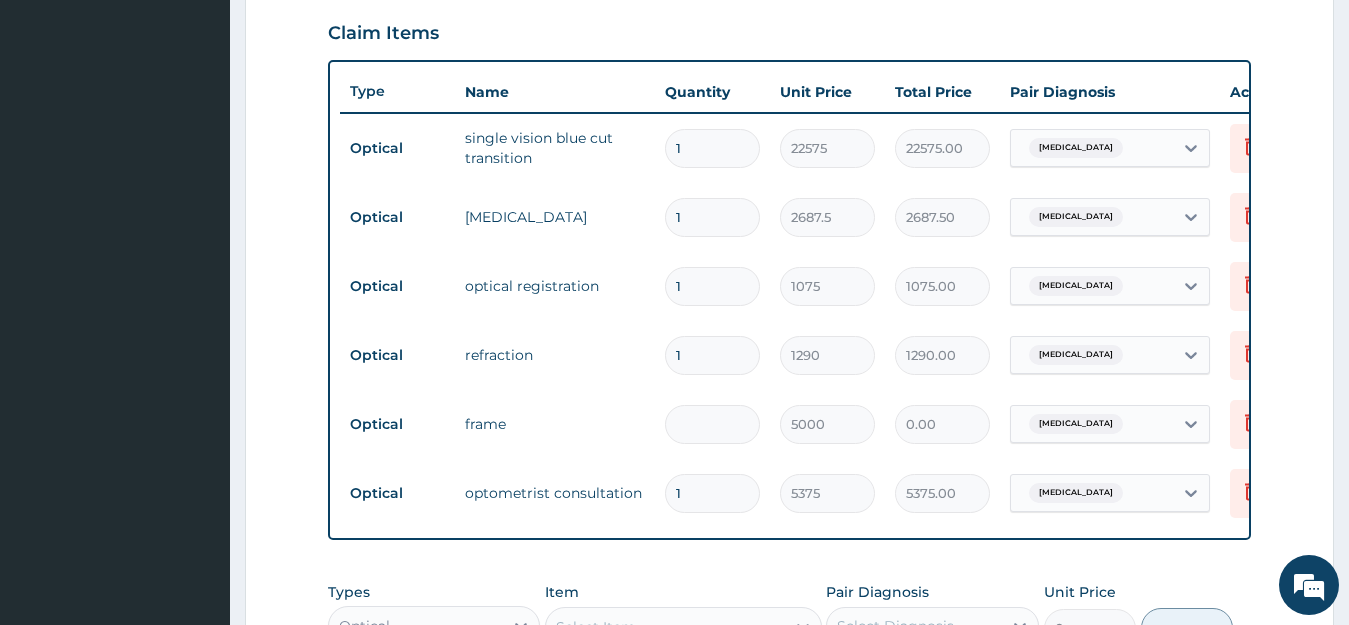 type on "5000.00" 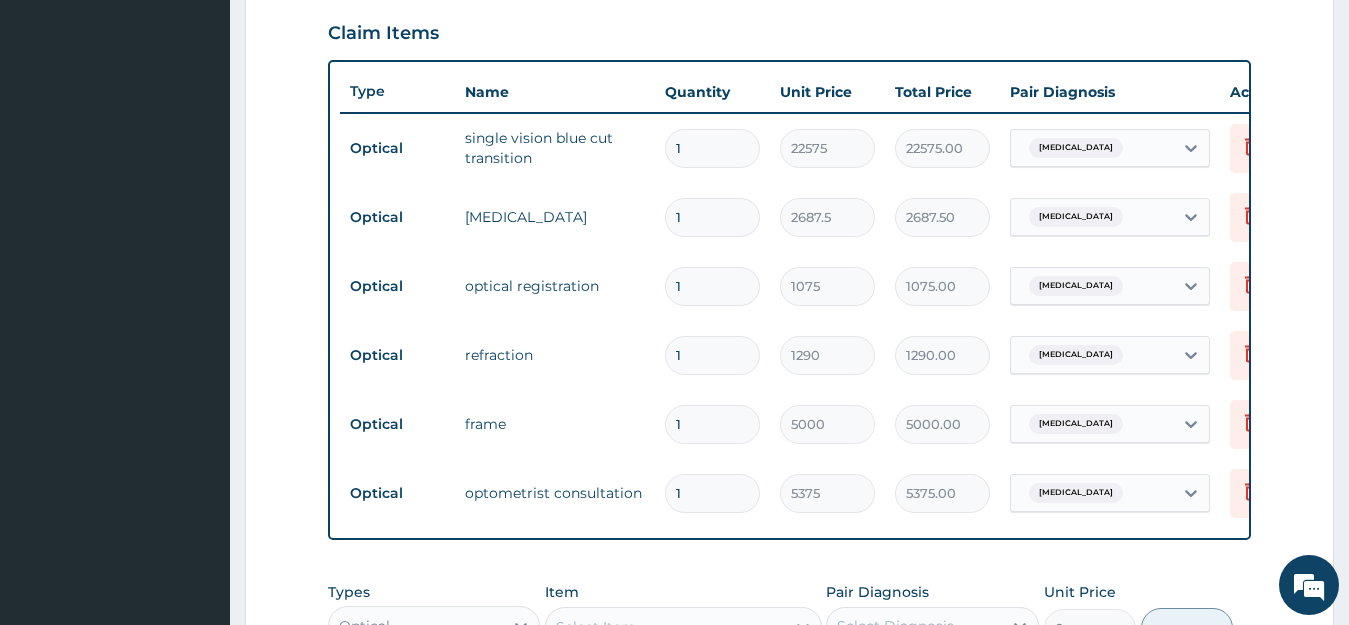 type on "10" 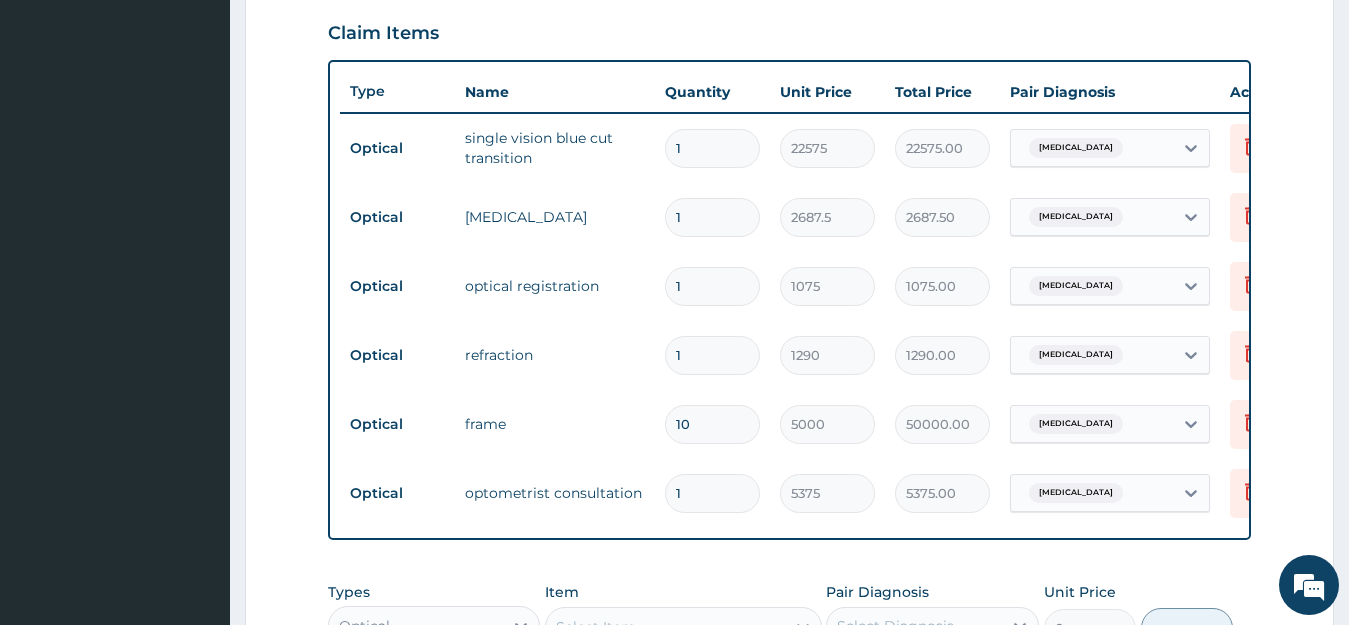 type on "1" 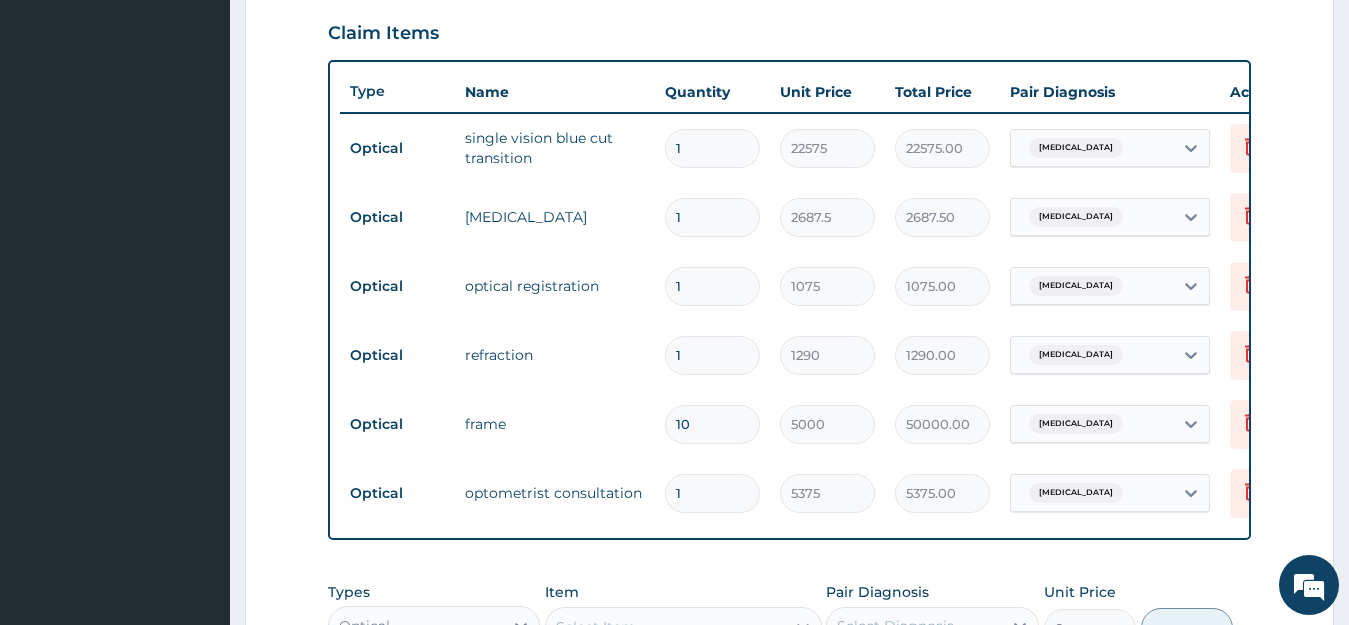 type on "5000.00" 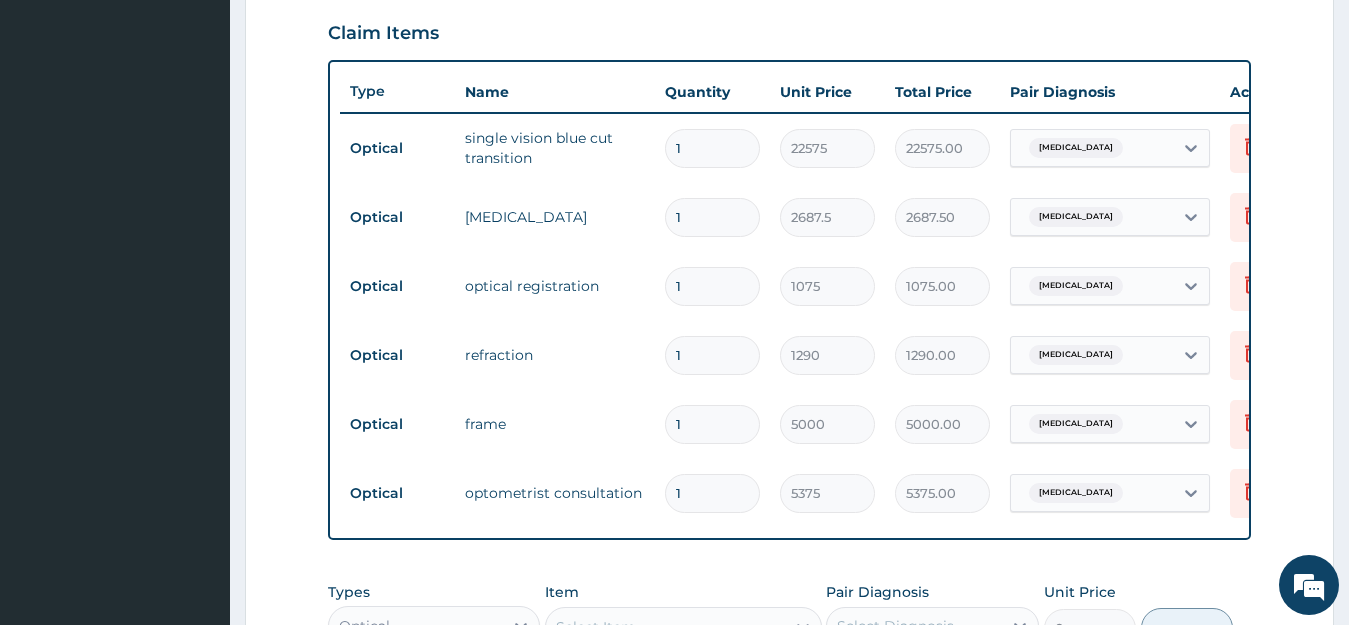 type 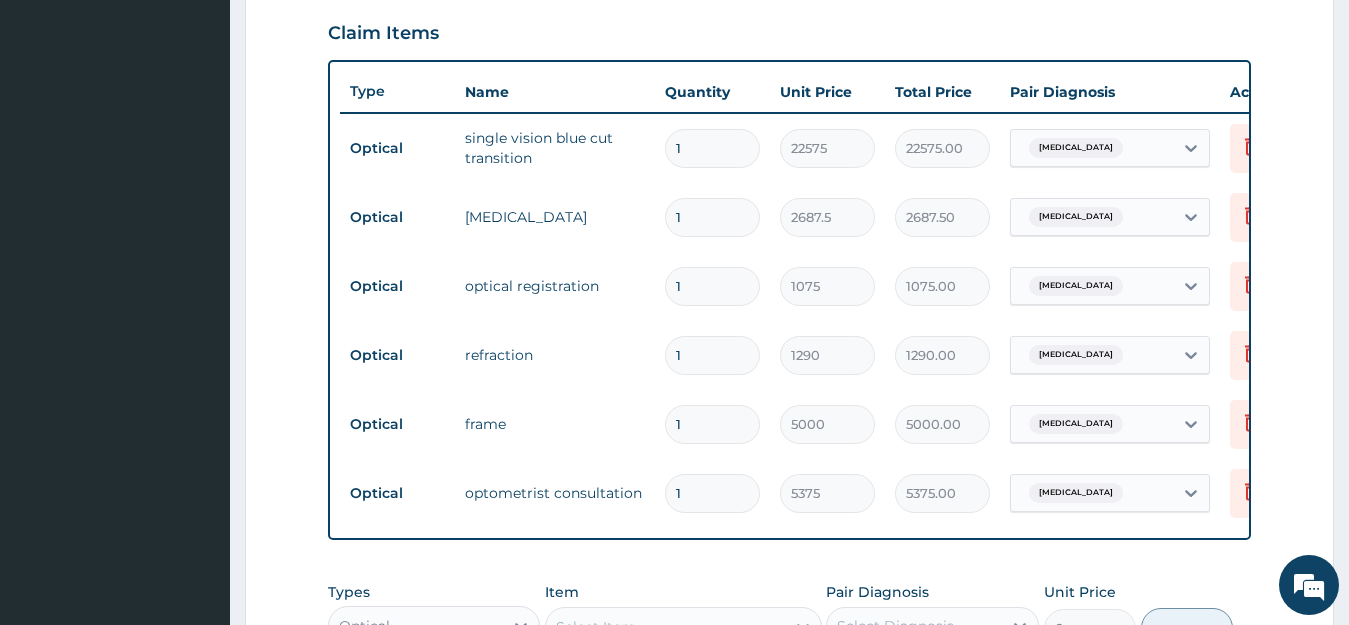type on "0.00" 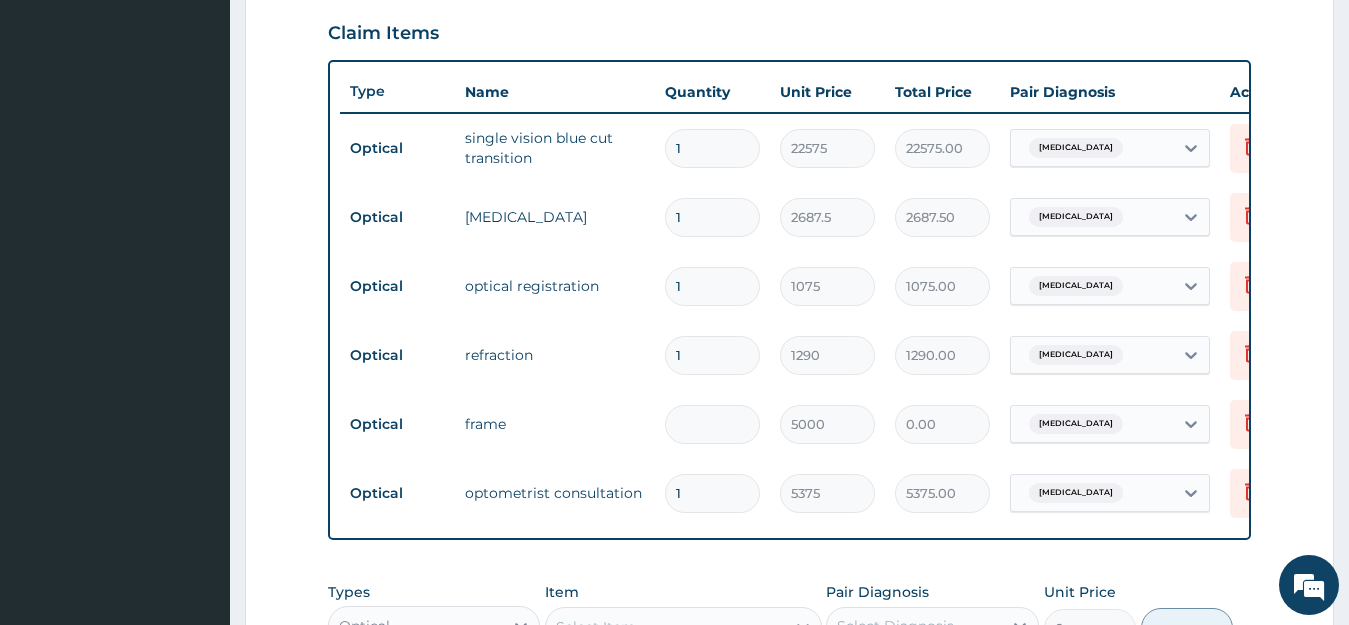 type on "5" 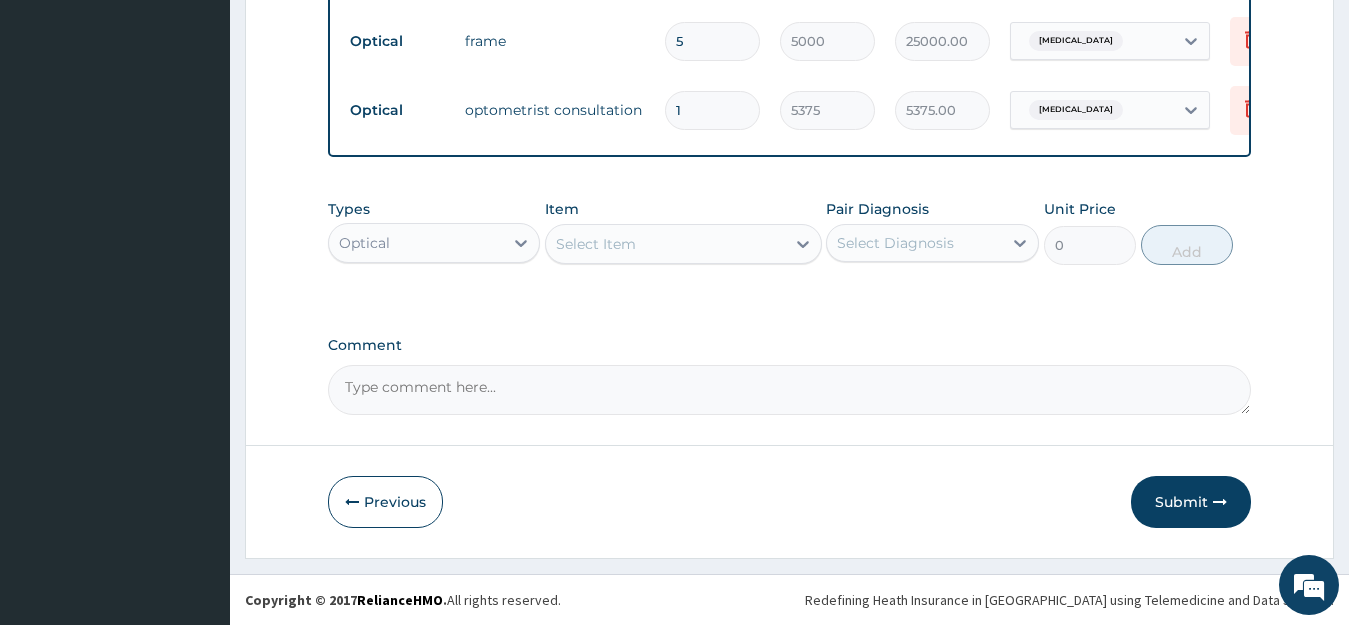scroll, scrollTop: 1084, scrollLeft: 0, axis: vertical 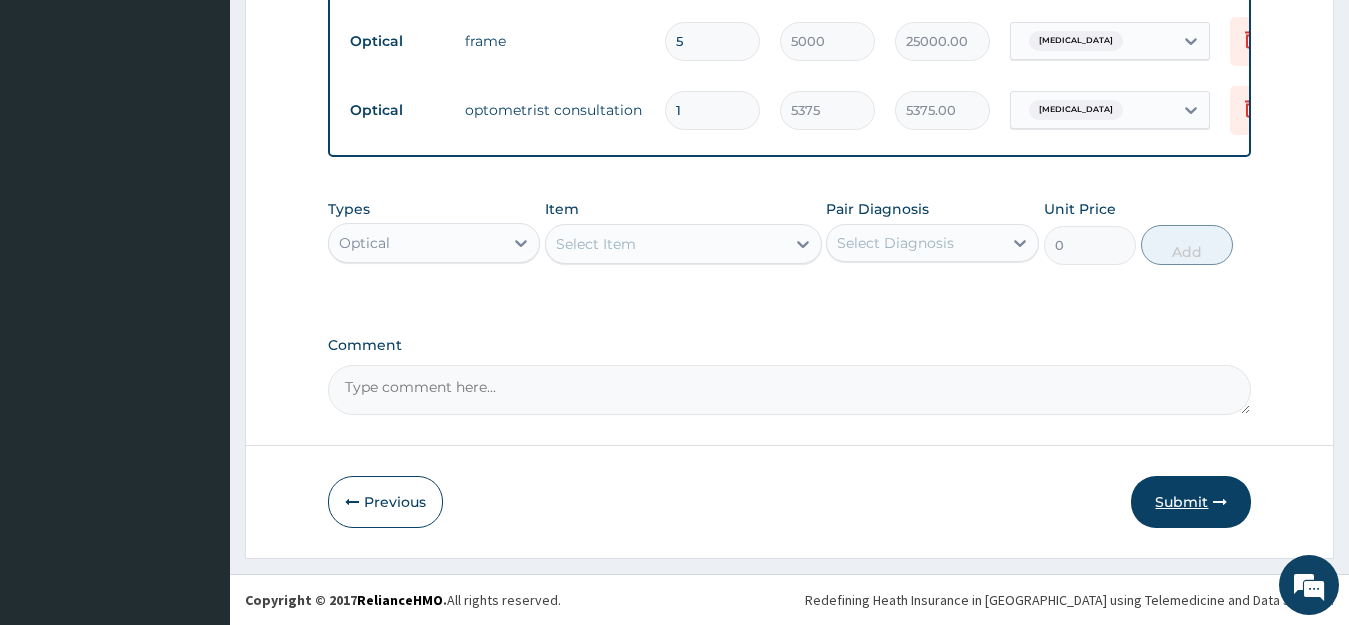 type on "5" 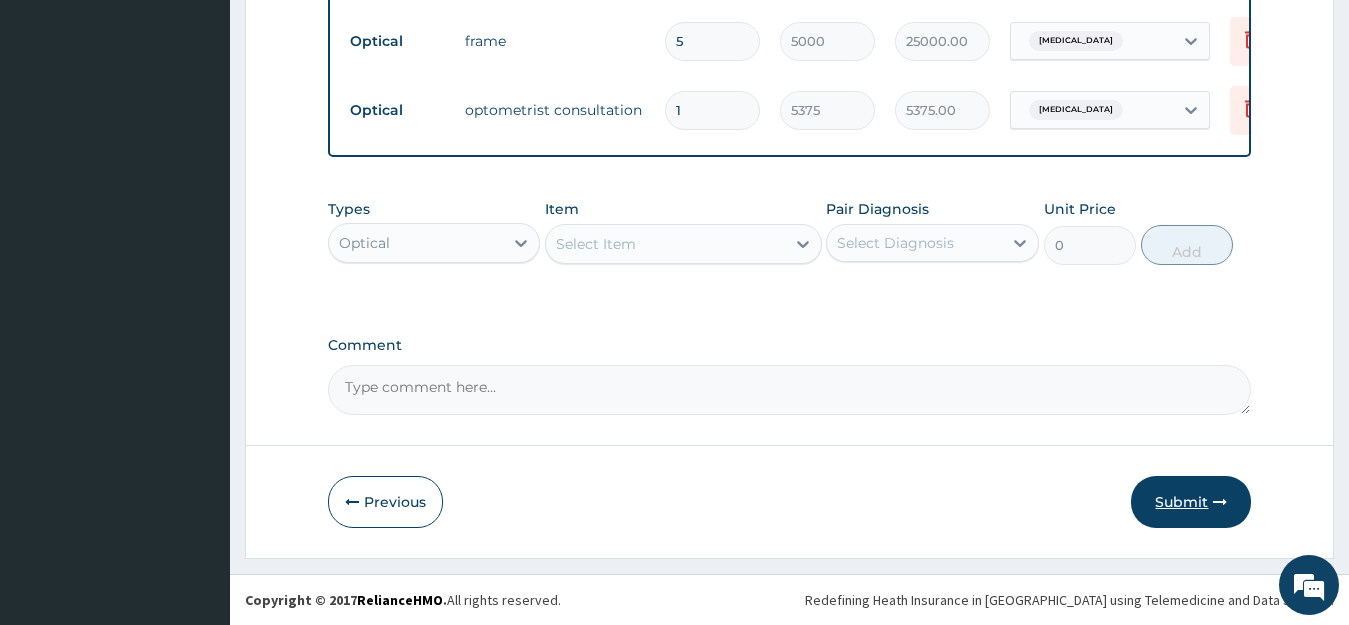 click on "Submit" at bounding box center [1191, 502] 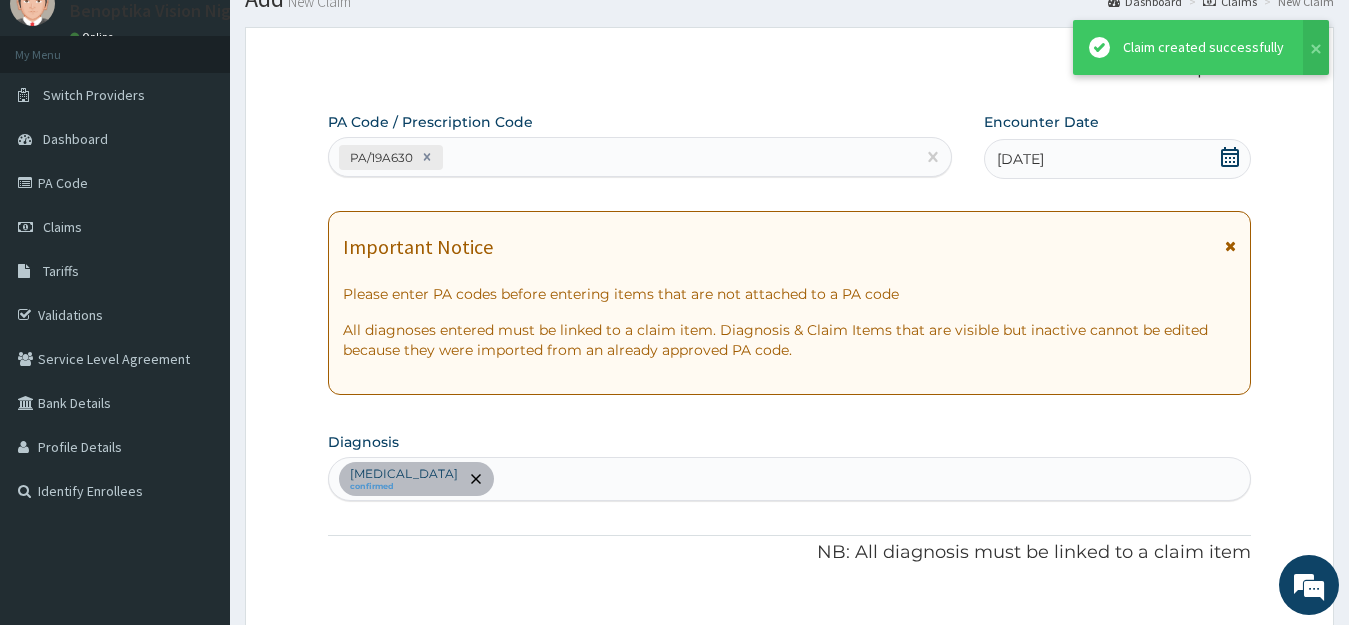 scroll, scrollTop: 1084, scrollLeft: 0, axis: vertical 